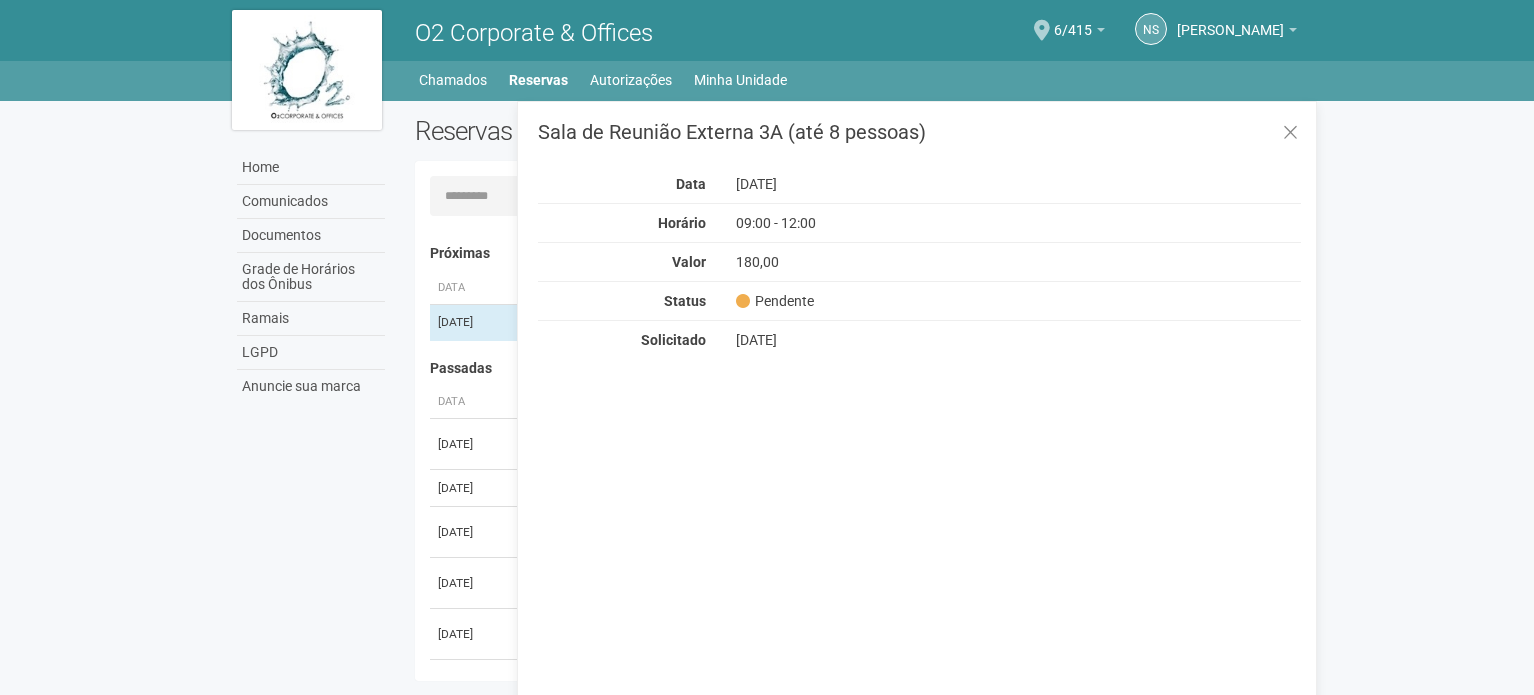 scroll, scrollTop: 0, scrollLeft: 0, axis: both 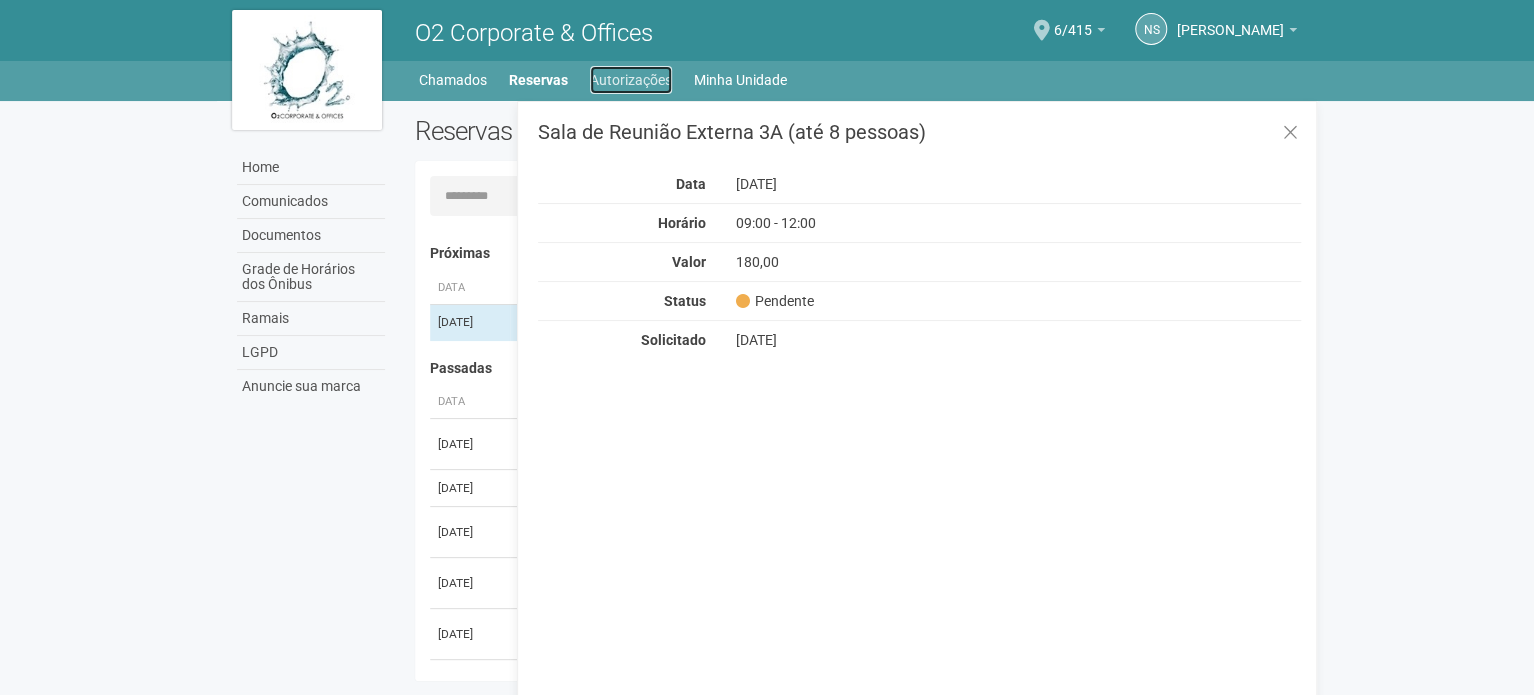click on "Autorizações" at bounding box center (631, 80) 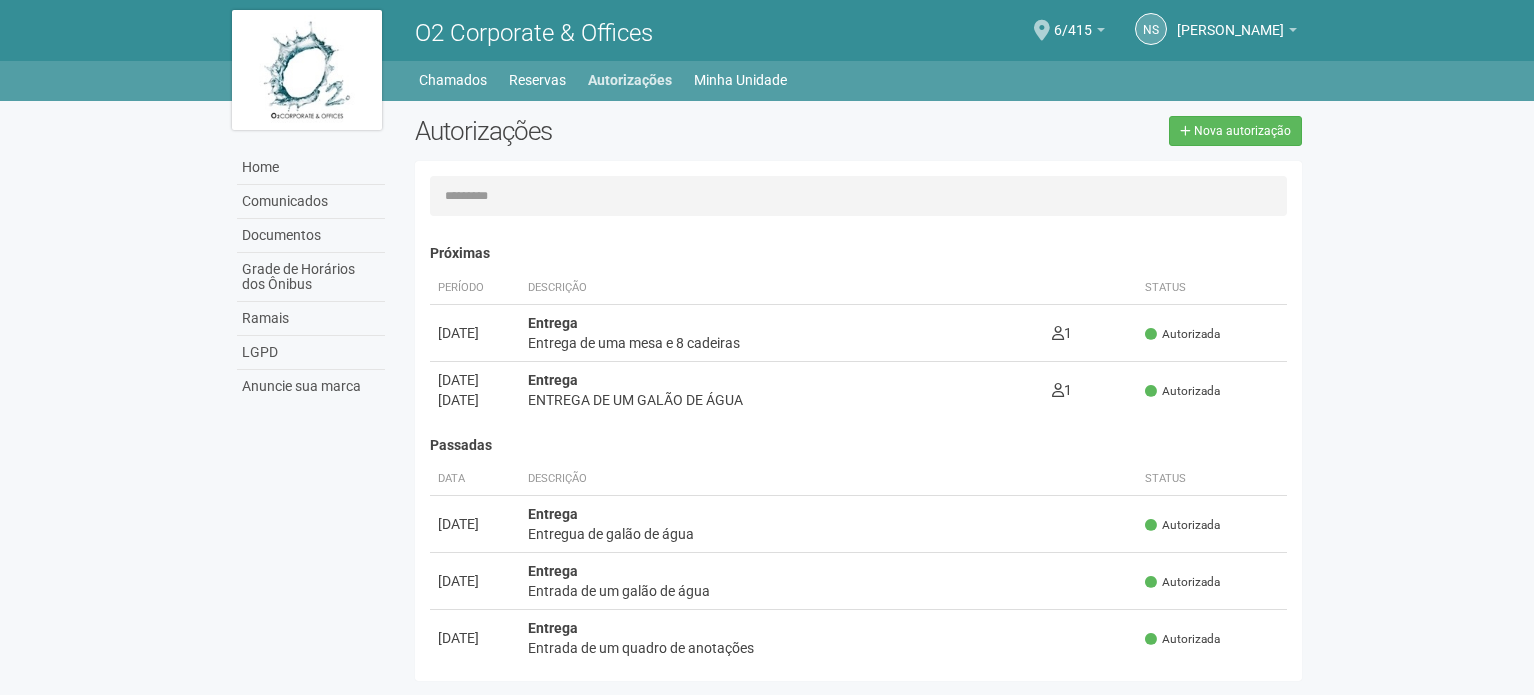 scroll, scrollTop: 0, scrollLeft: 0, axis: both 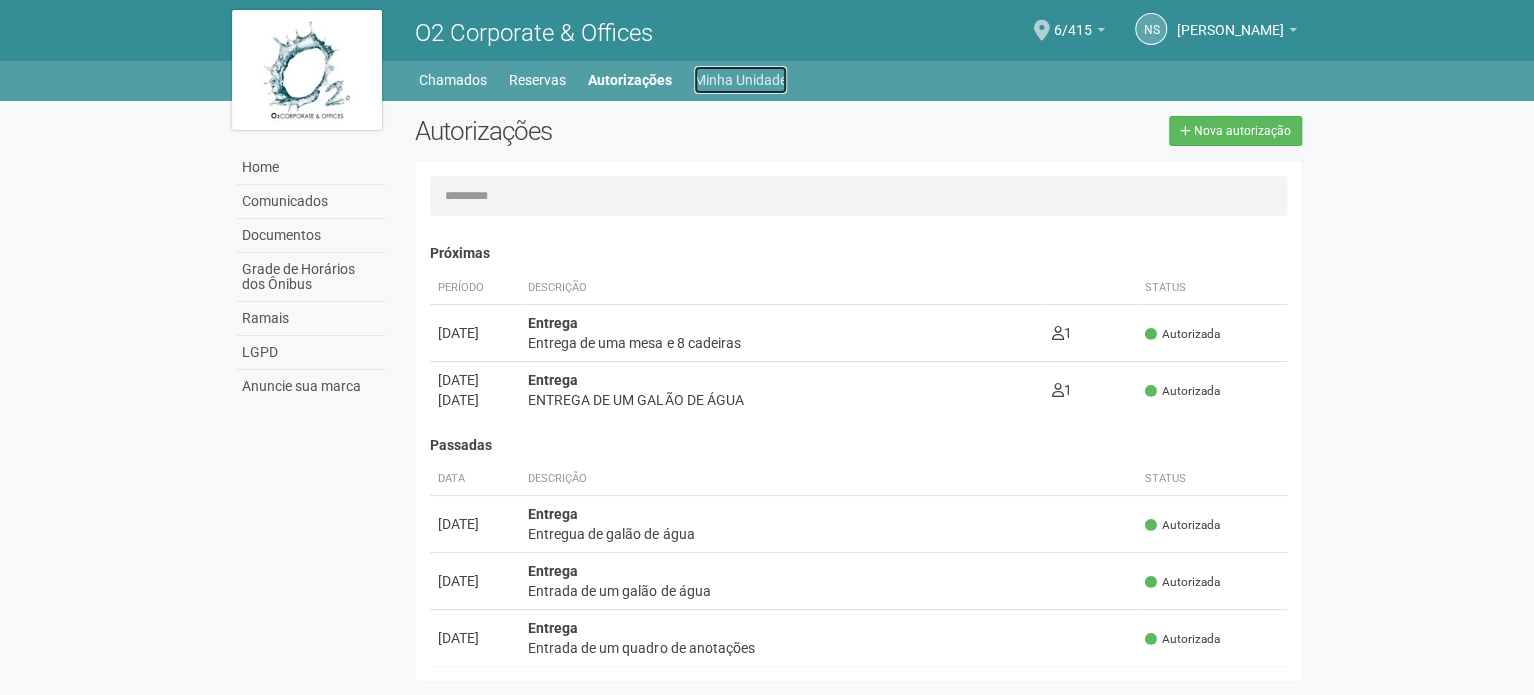 click on "Minha Unidade" at bounding box center (740, 80) 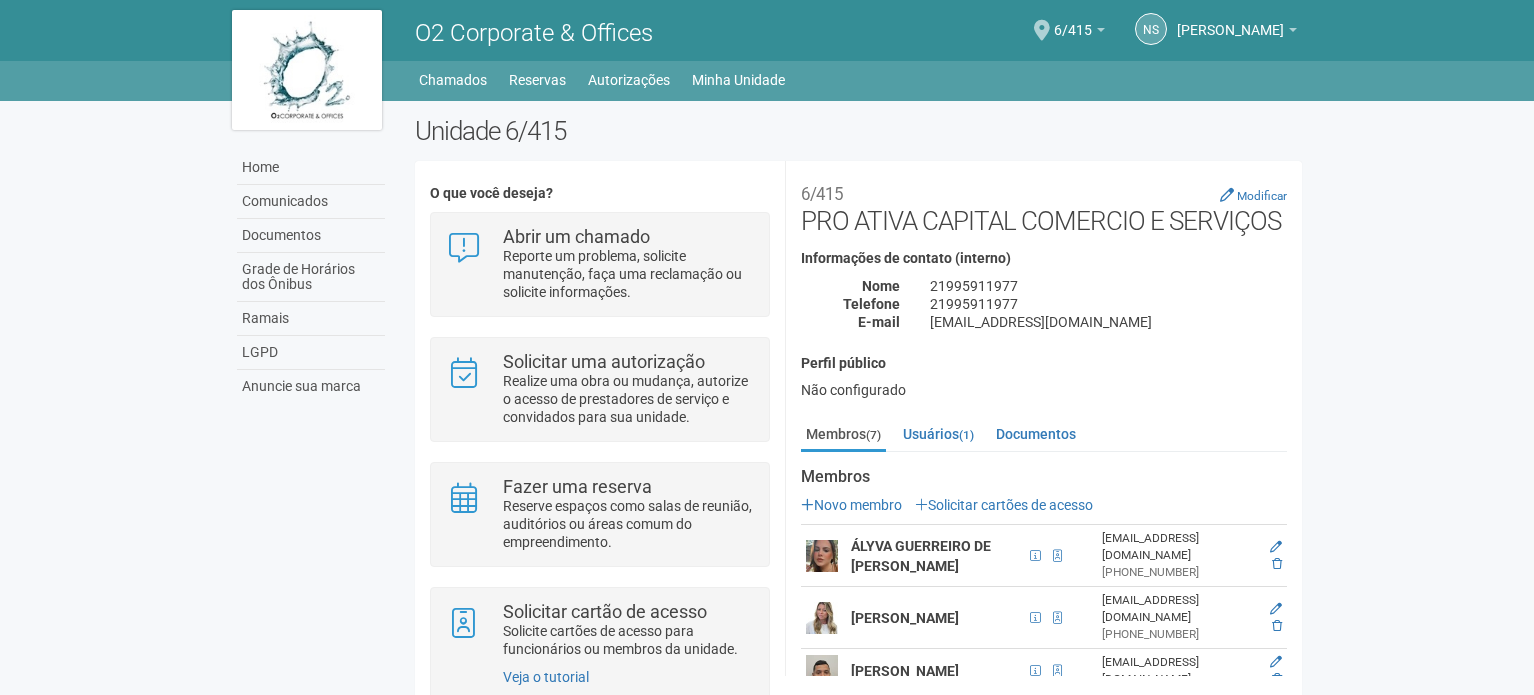 scroll, scrollTop: 0, scrollLeft: 0, axis: both 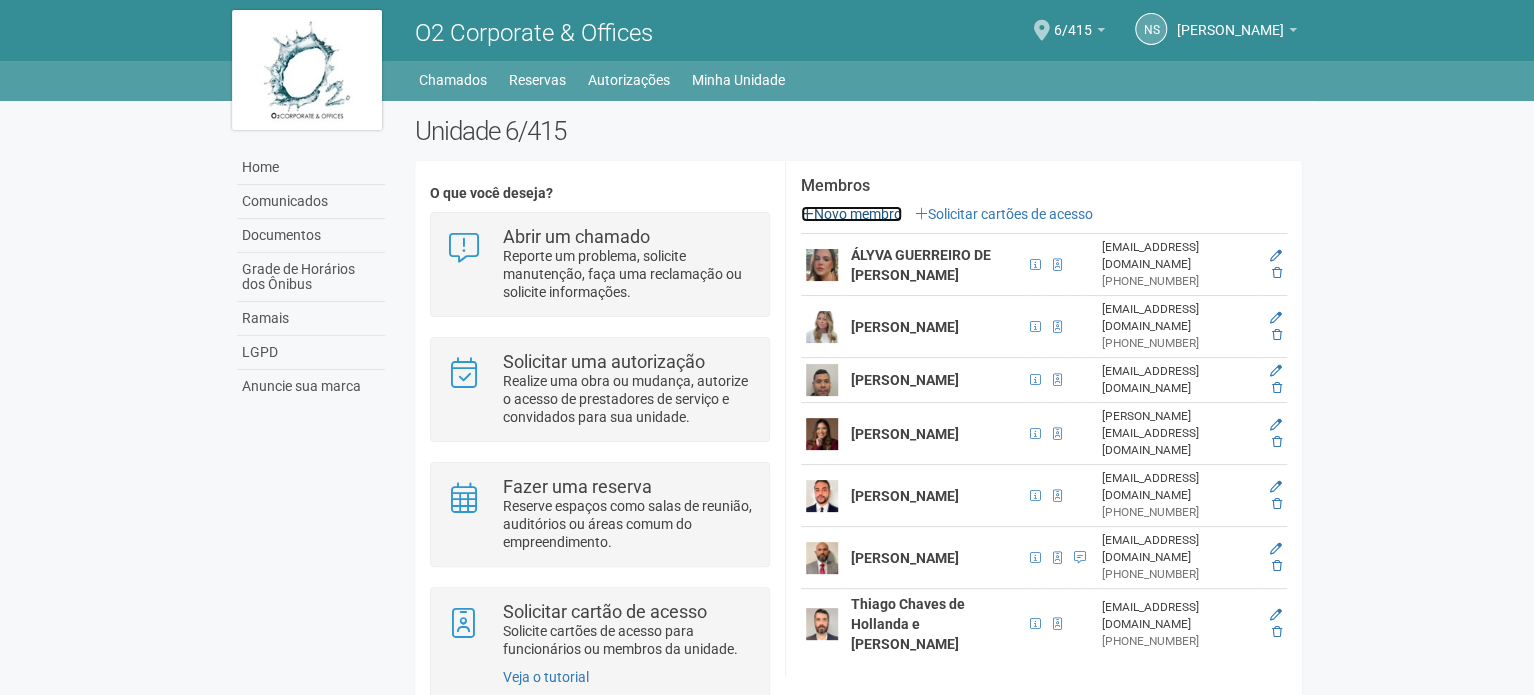 click on "Novo membro" at bounding box center [851, 214] 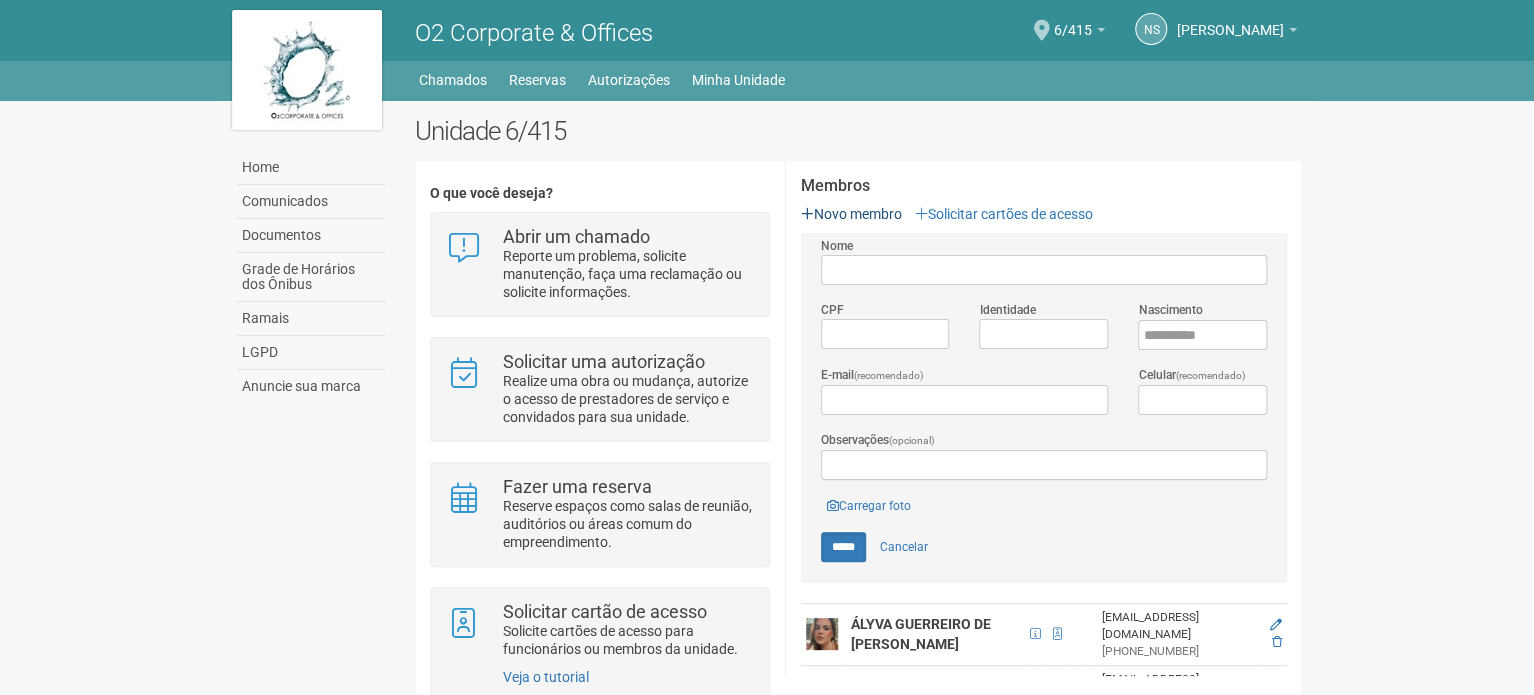 scroll, scrollTop: 0, scrollLeft: 0, axis: both 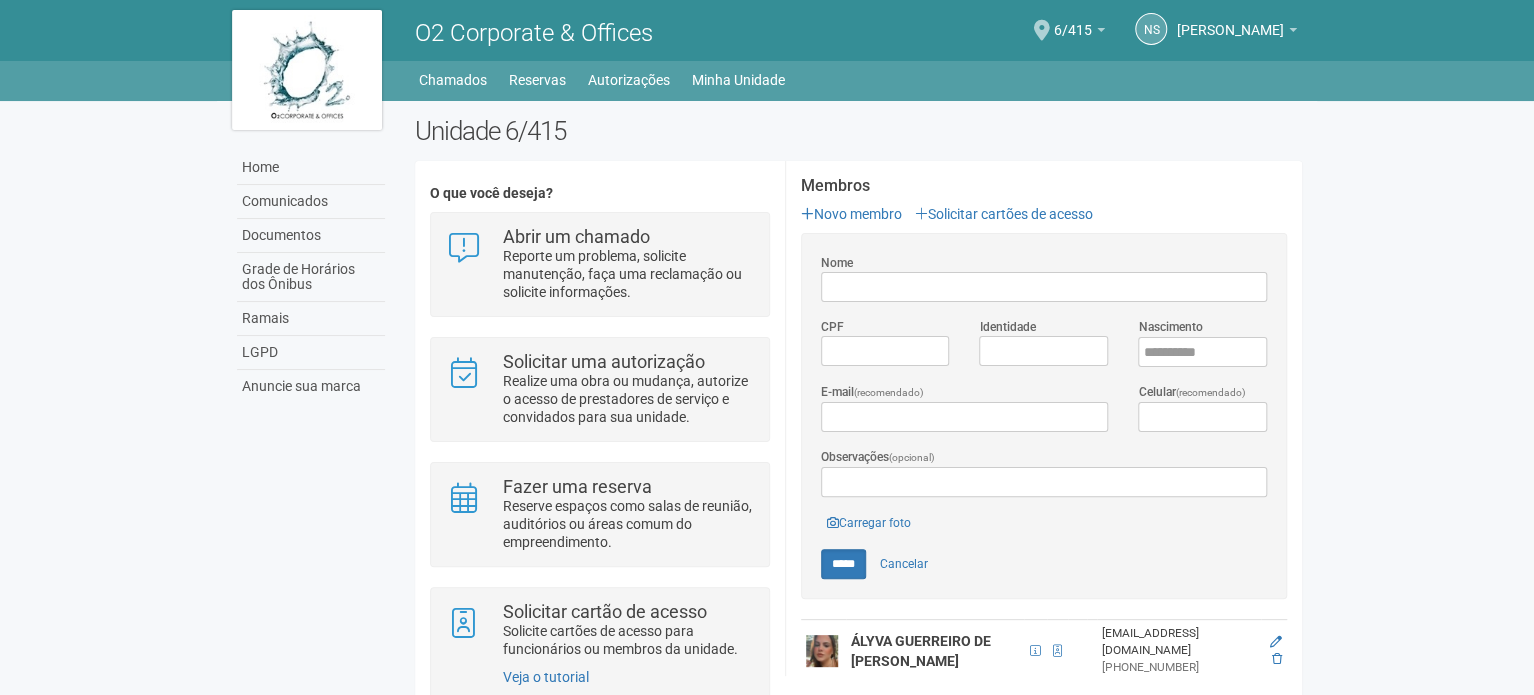 click on "Nome" at bounding box center (1044, 287) 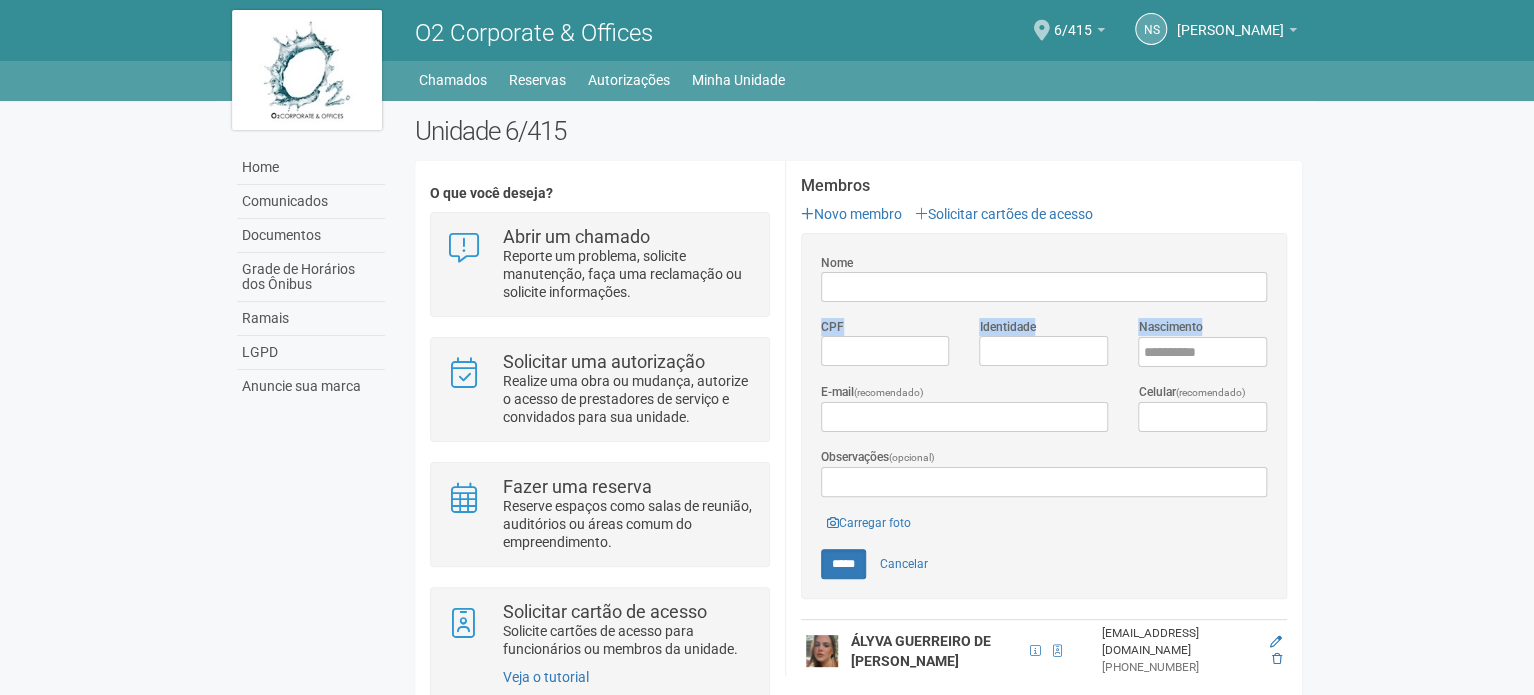 drag, startPoint x: 1299, startPoint y: 315, endPoint x: 1294, endPoint y: 379, distance: 64.195015 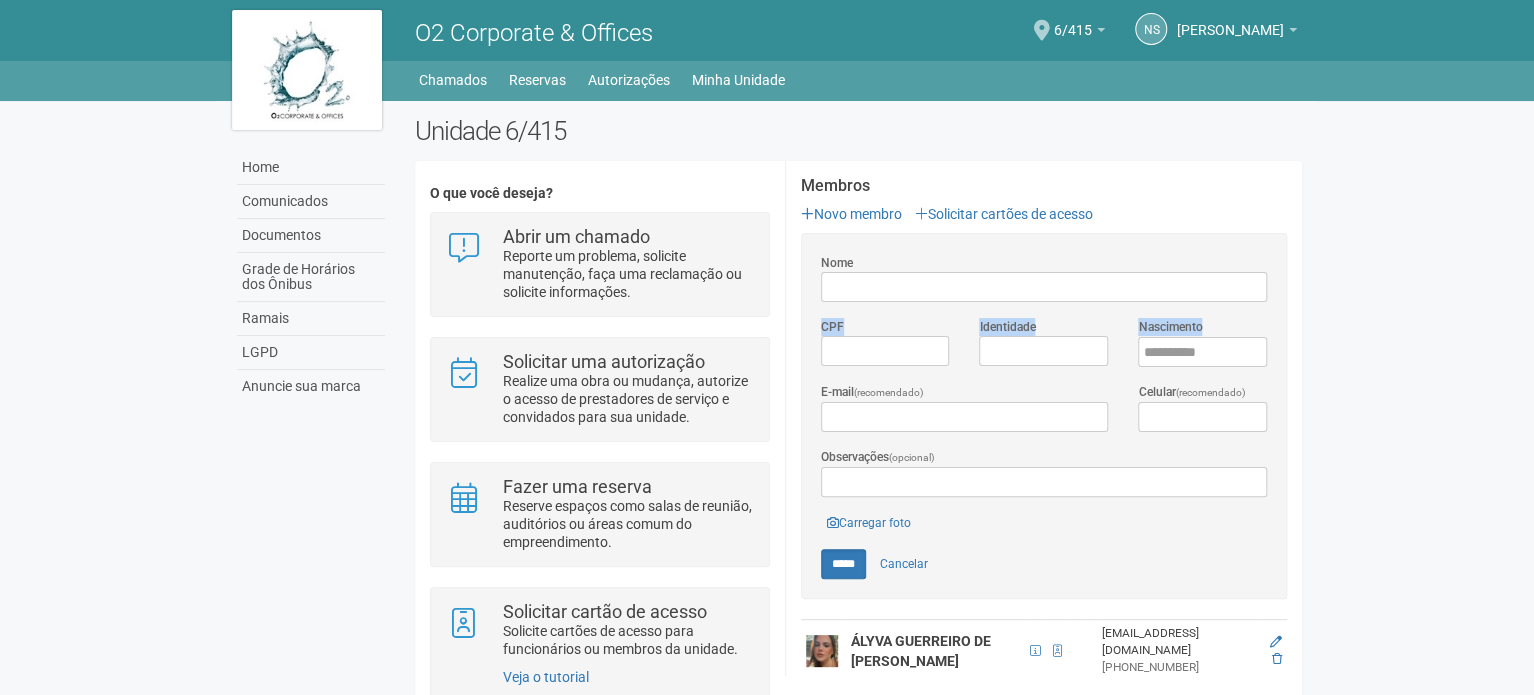 click on "Aguarde...
O2 Corporate & Offices
NS
Natalino Simeão da Silva
Natalino Simeão da Silva
natalinorio@gmail.com
Meu perfil
Alterar senha
Sair
6/415
Você está na unidade
6/415
Ir para a unidade
Home
Home
Comunicados
Documentos
Grade de Horários dos Ônibus
Ramais
LGPD
Anuncie sua marca" at bounding box center (767, 347) 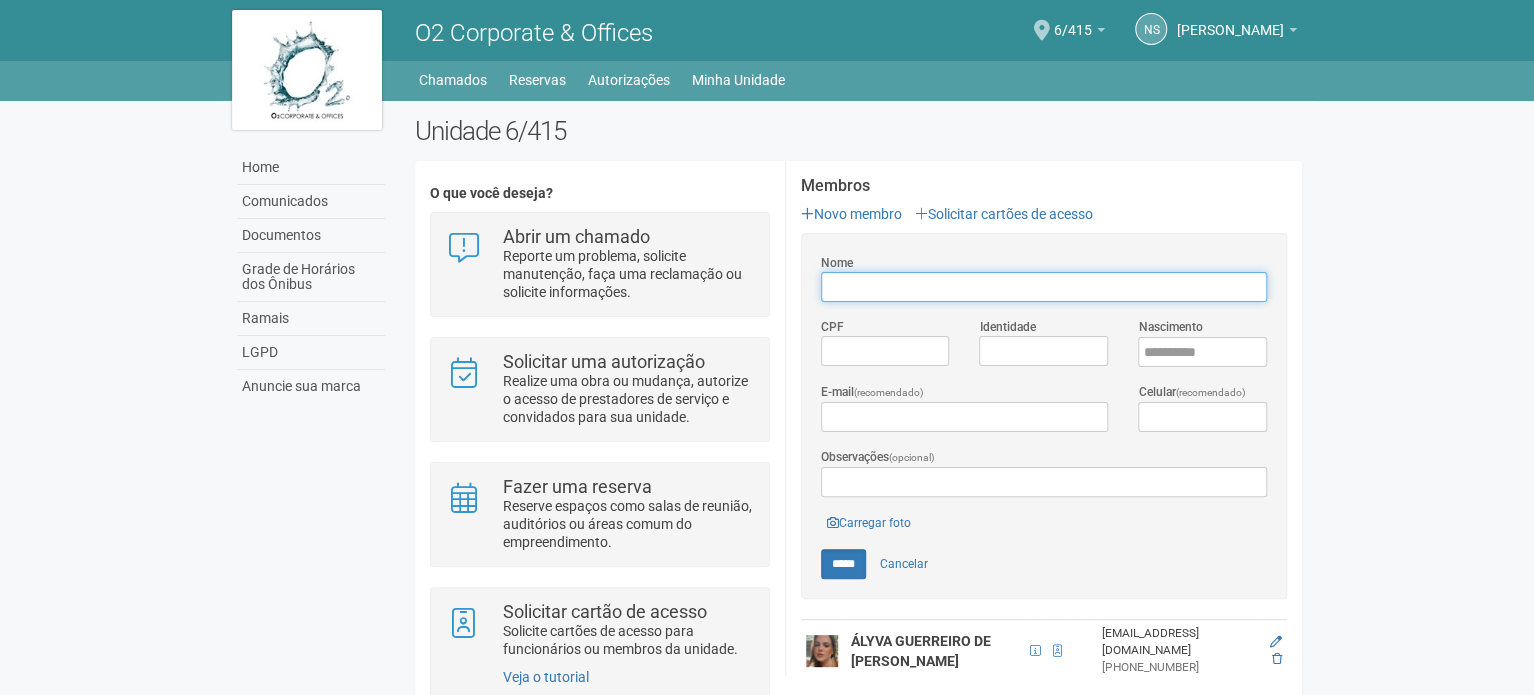 click on "Nome" at bounding box center [1044, 287] 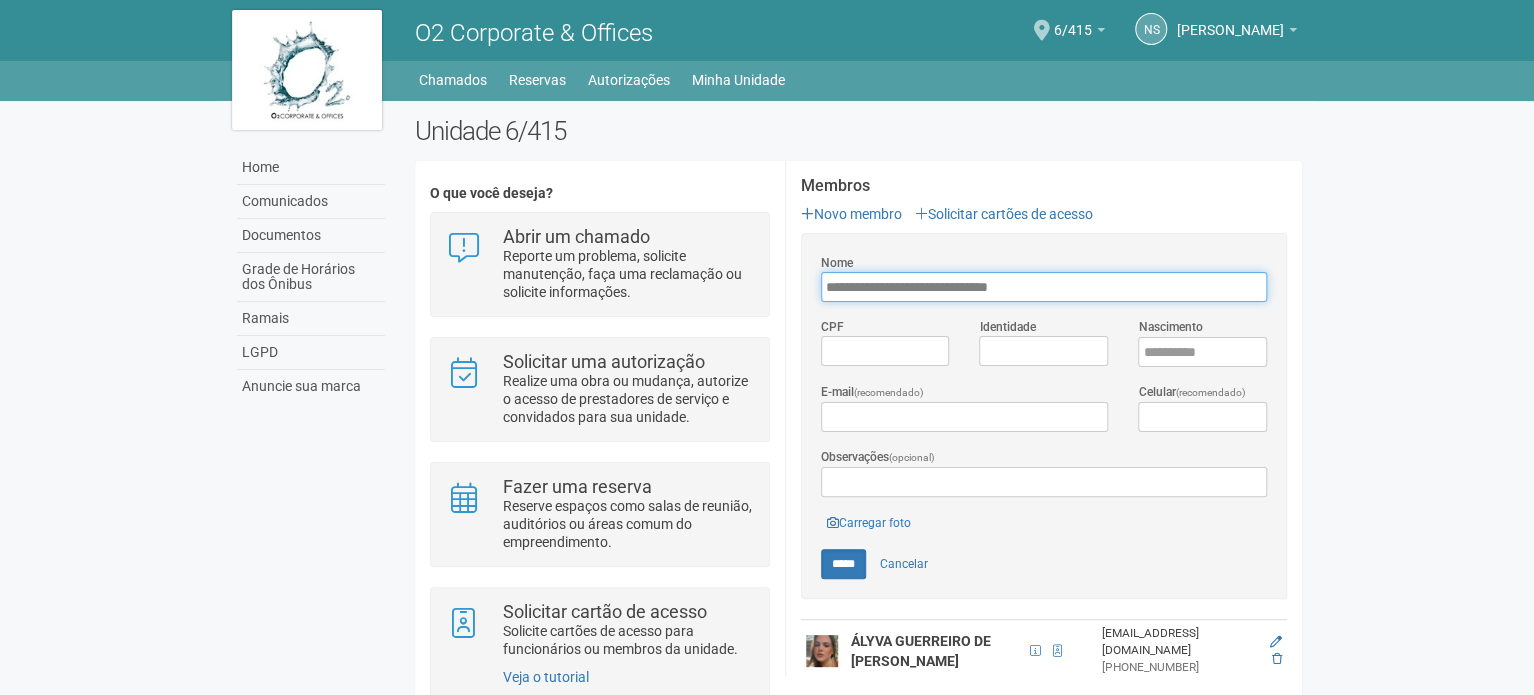 type on "**********" 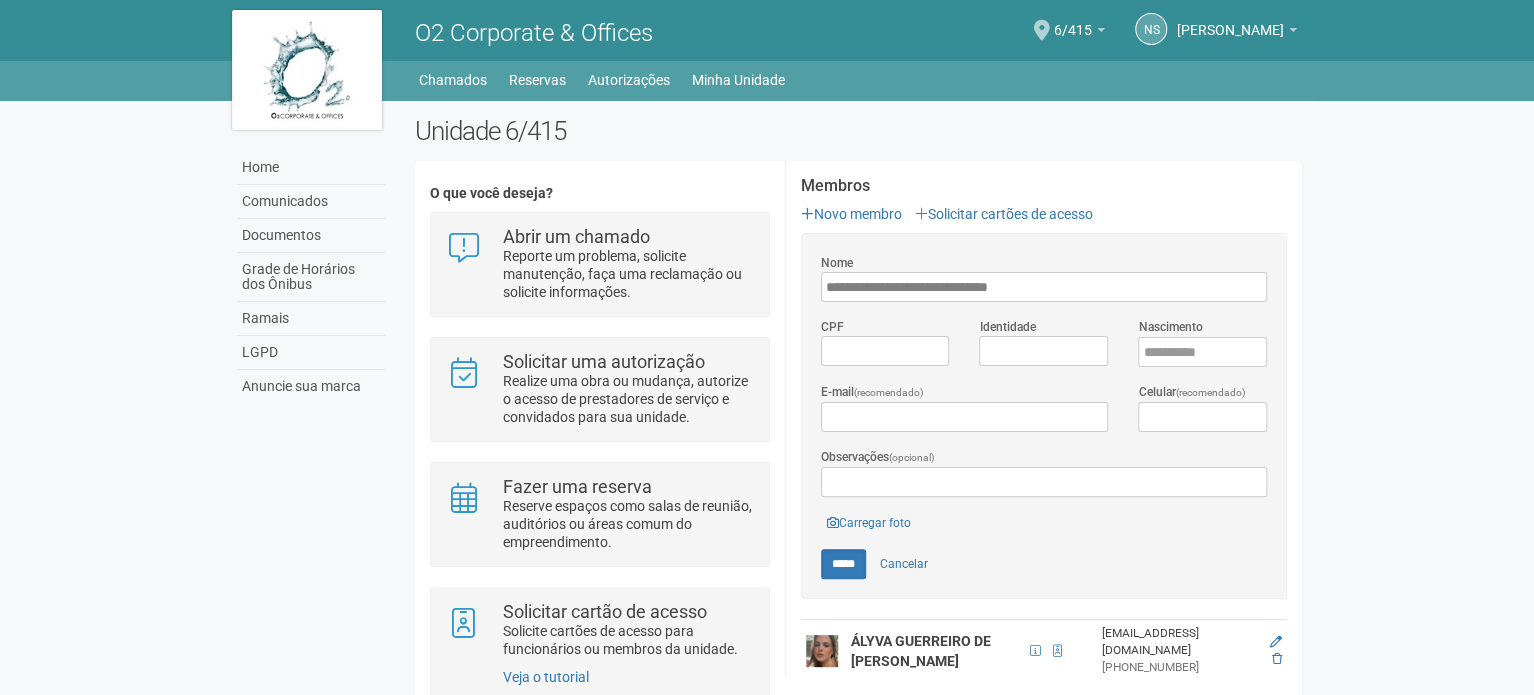 click on "CPF
Identidade
Nascimento" at bounding box center (1044, 349) 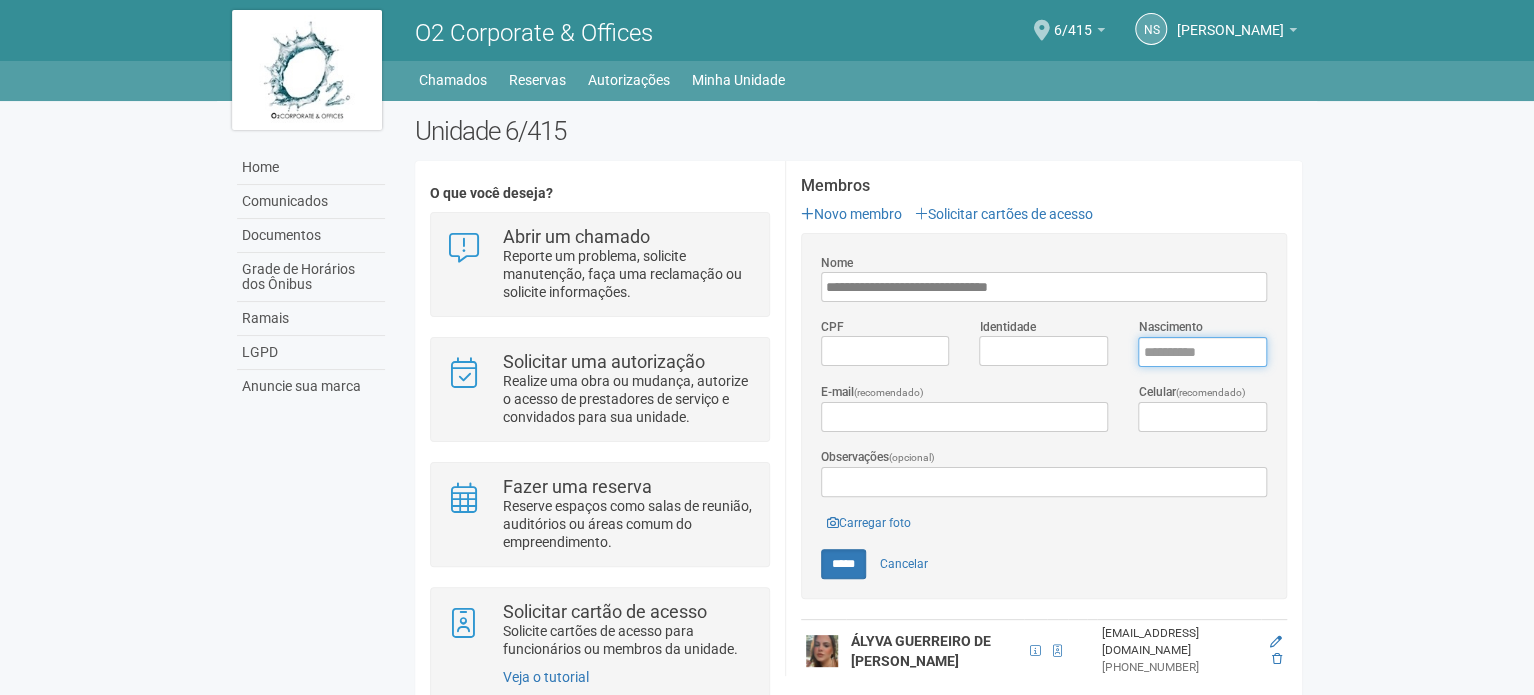 type on "****" 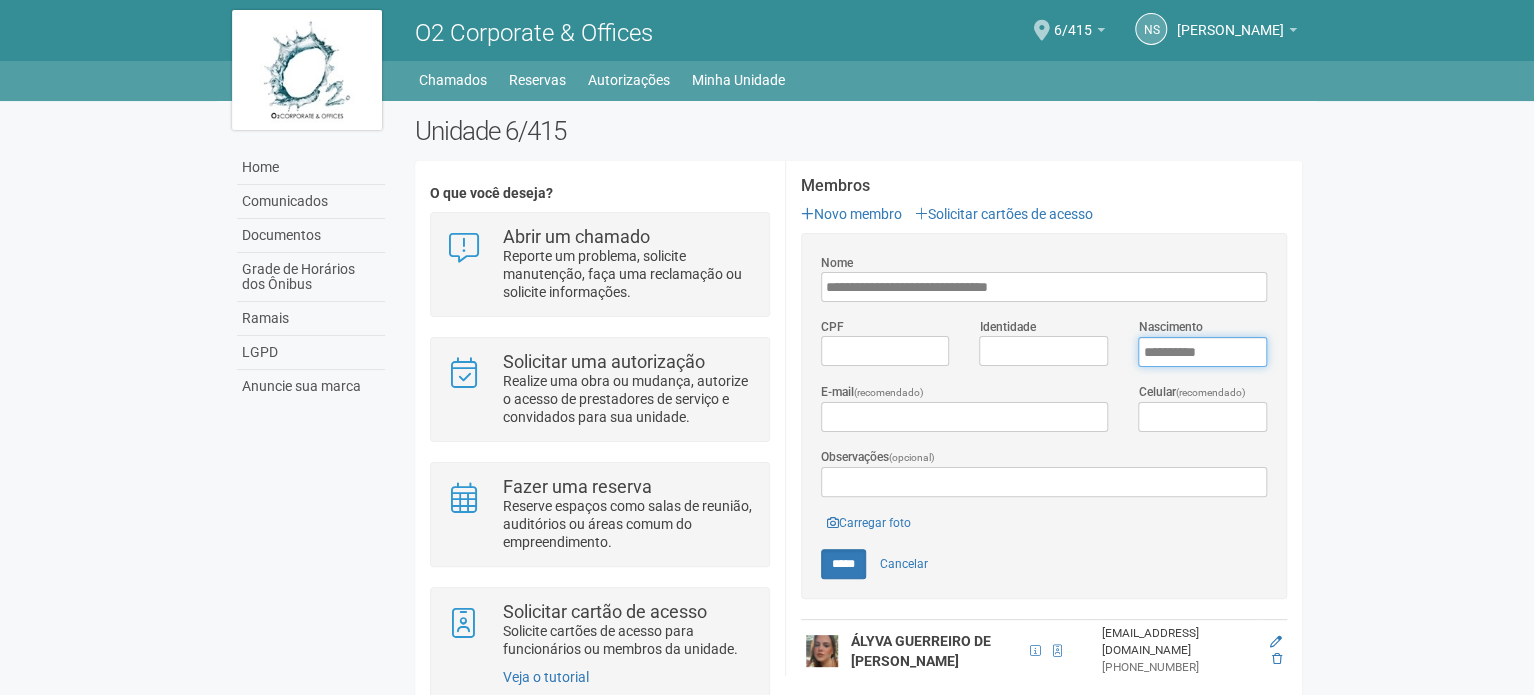 click on "****" at bounding box center [1202, 352] 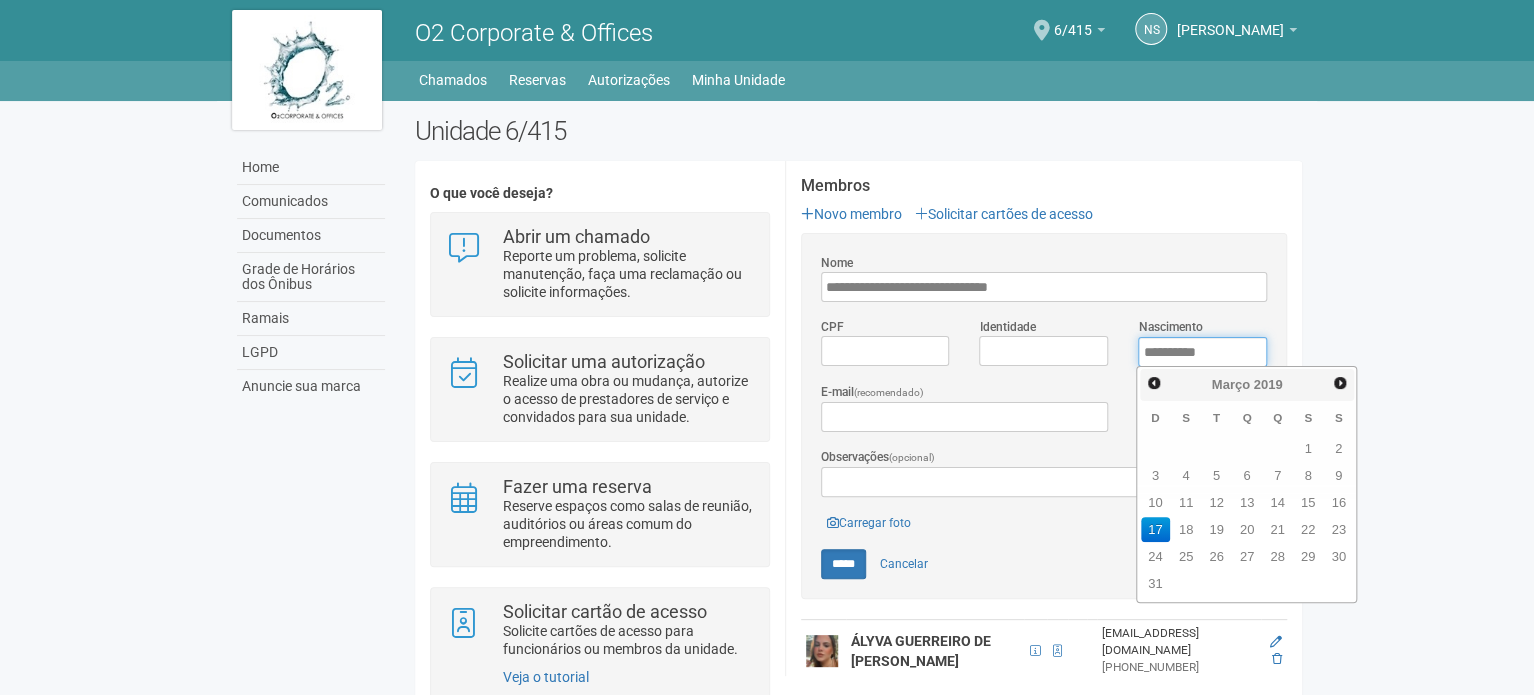 type on "**********" 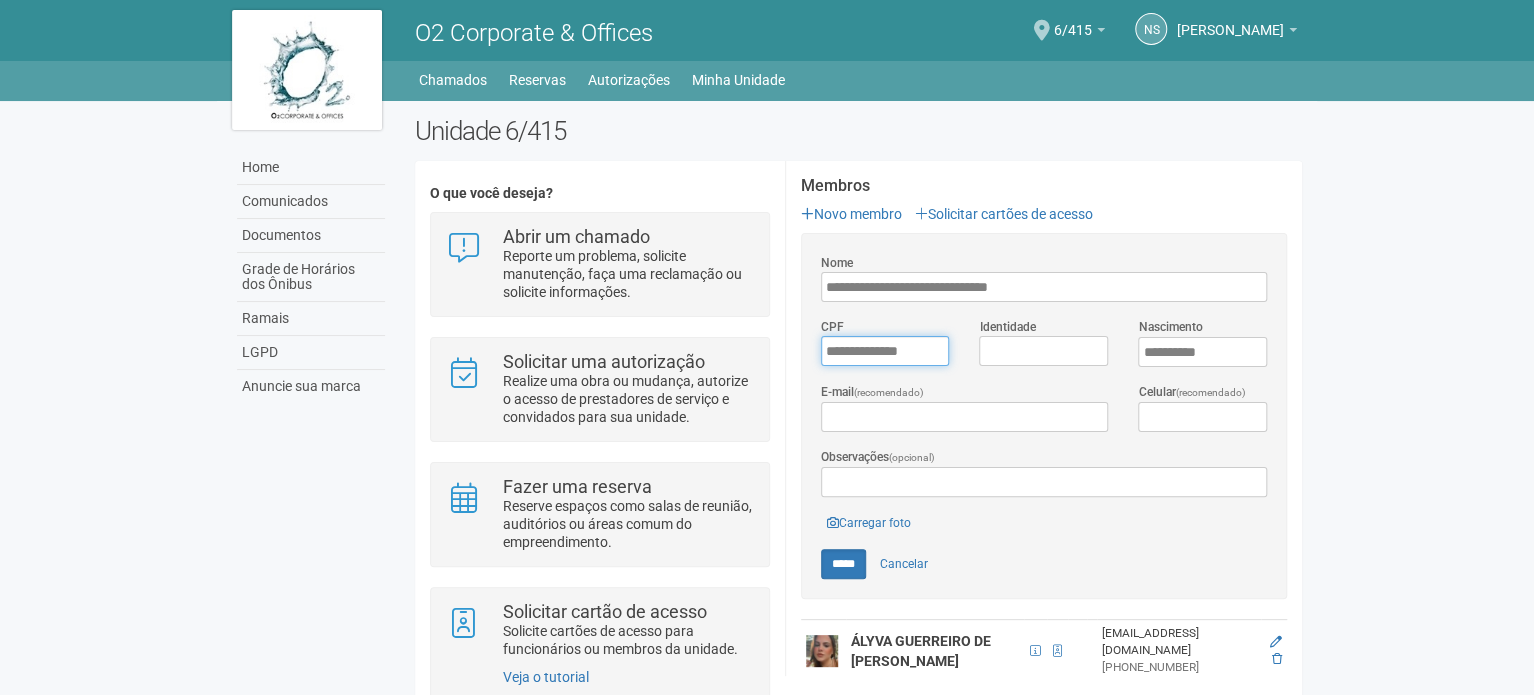 click on "*********" at bounding box center (885, 351) 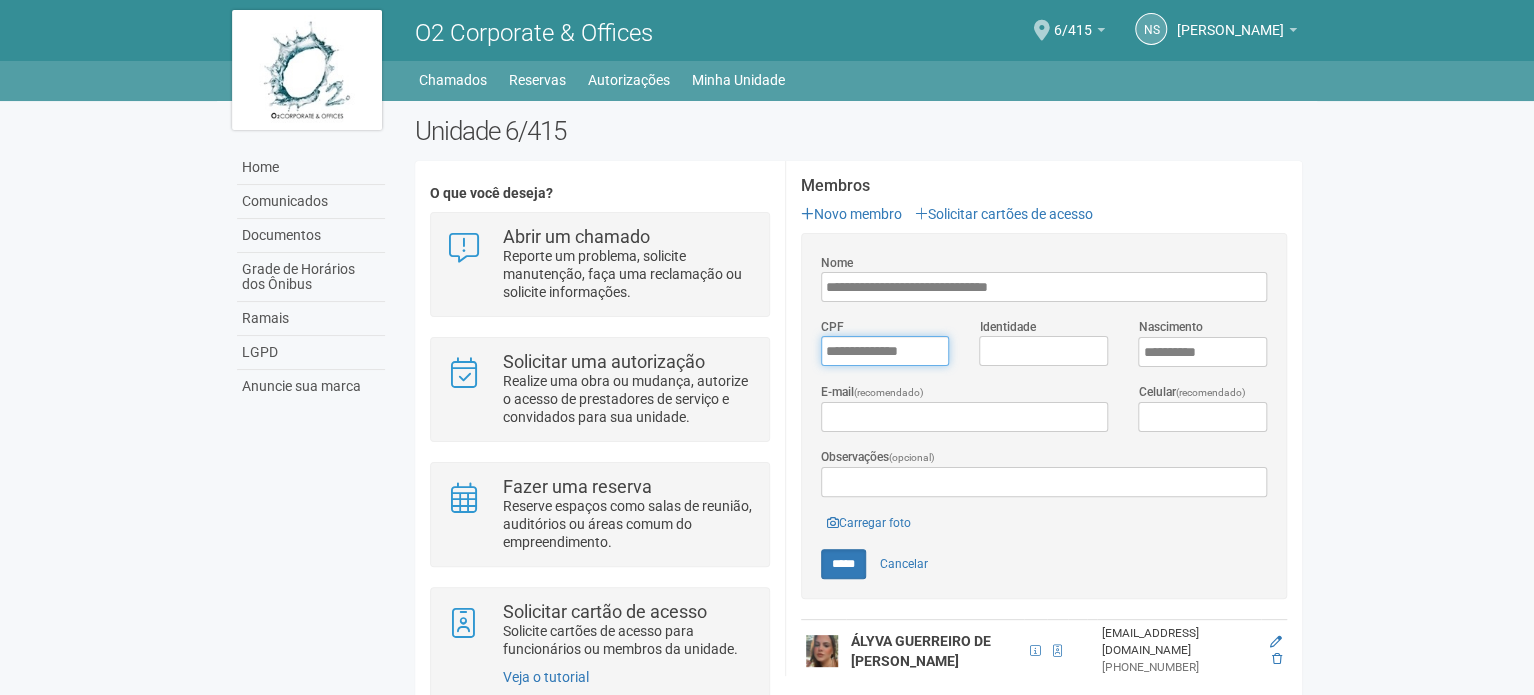type on "**********" 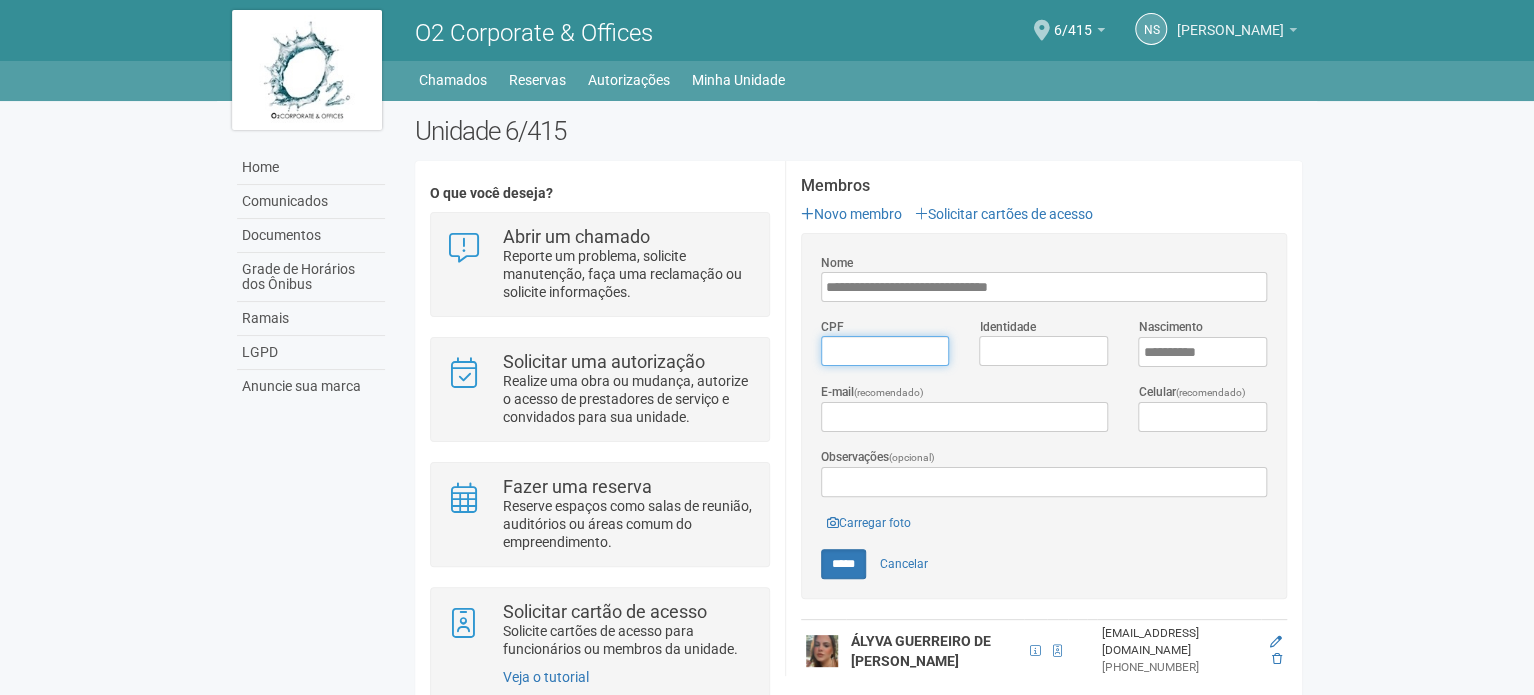 type on "*********" 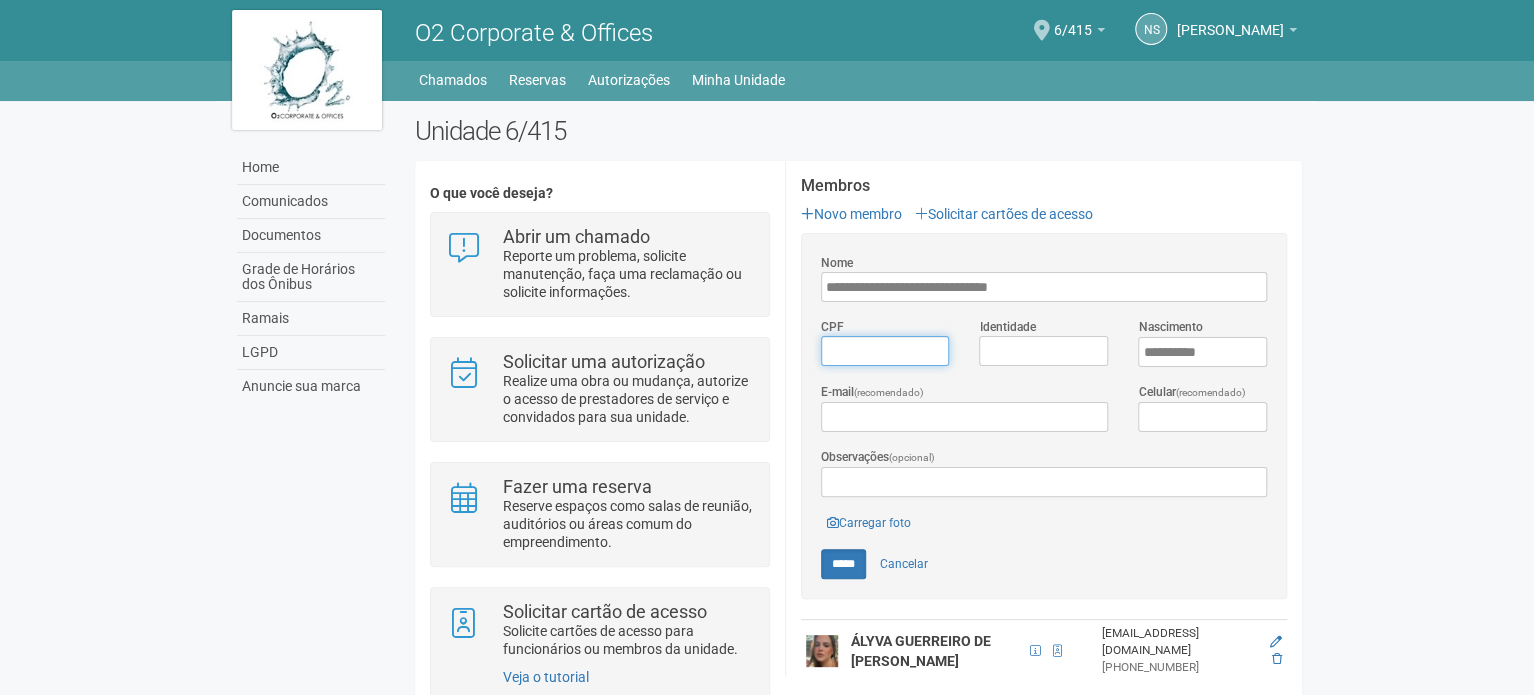 type on "*********" 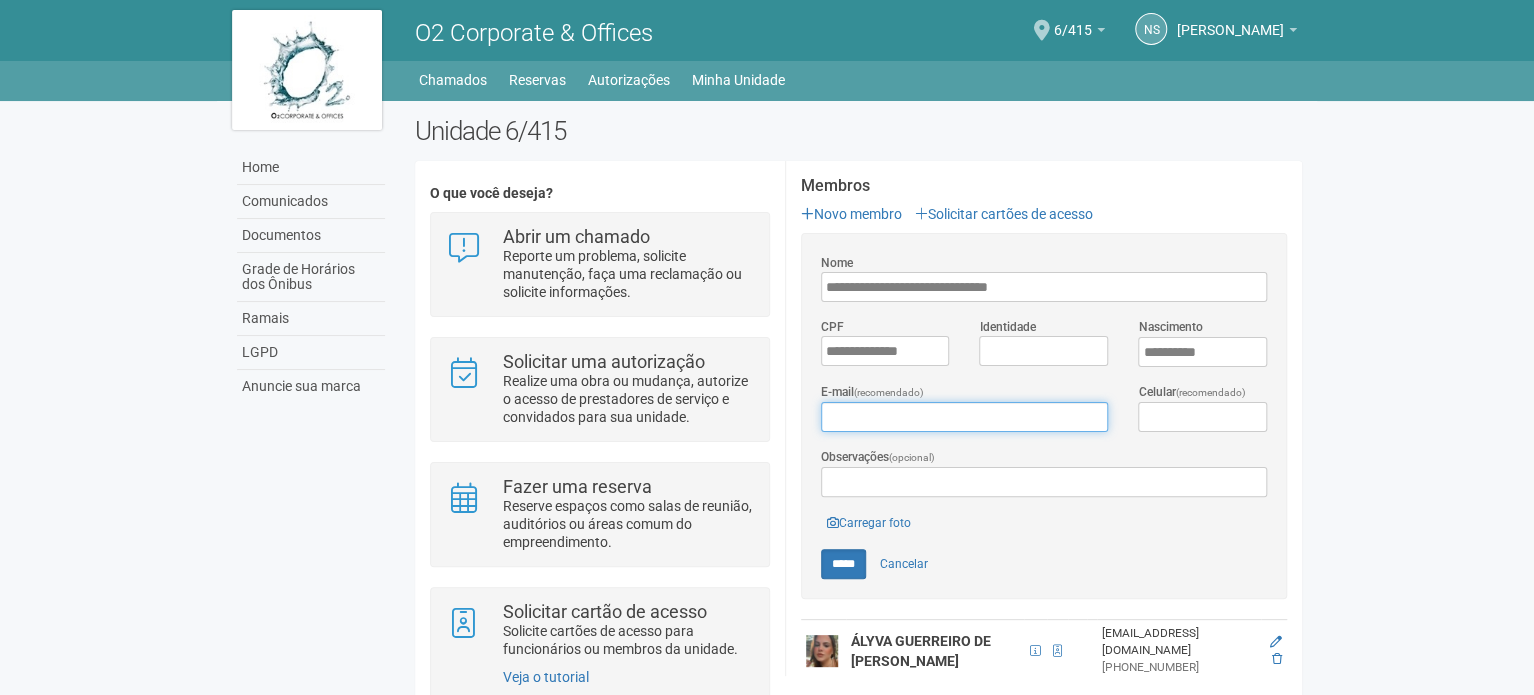 type 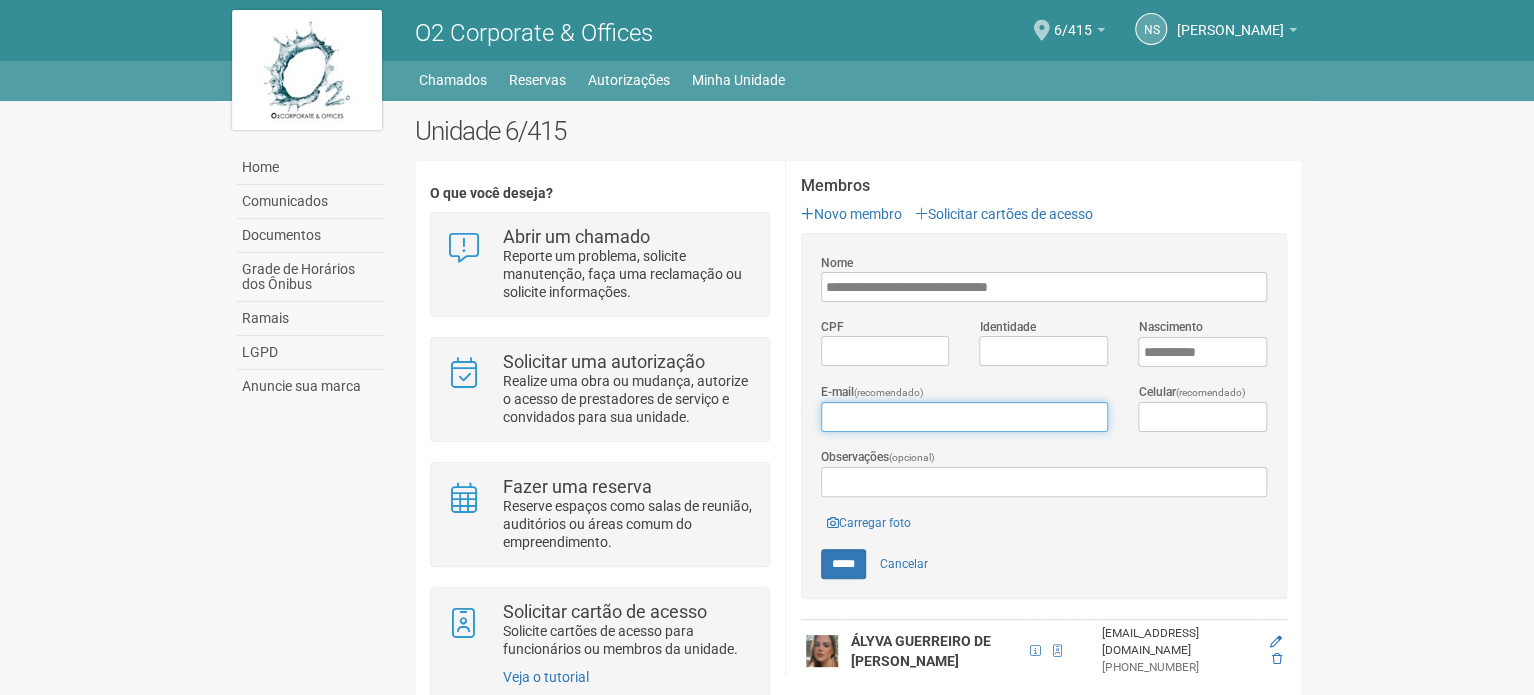 click on "E-mail  (recomendado)" at bounding box center (964, 417) 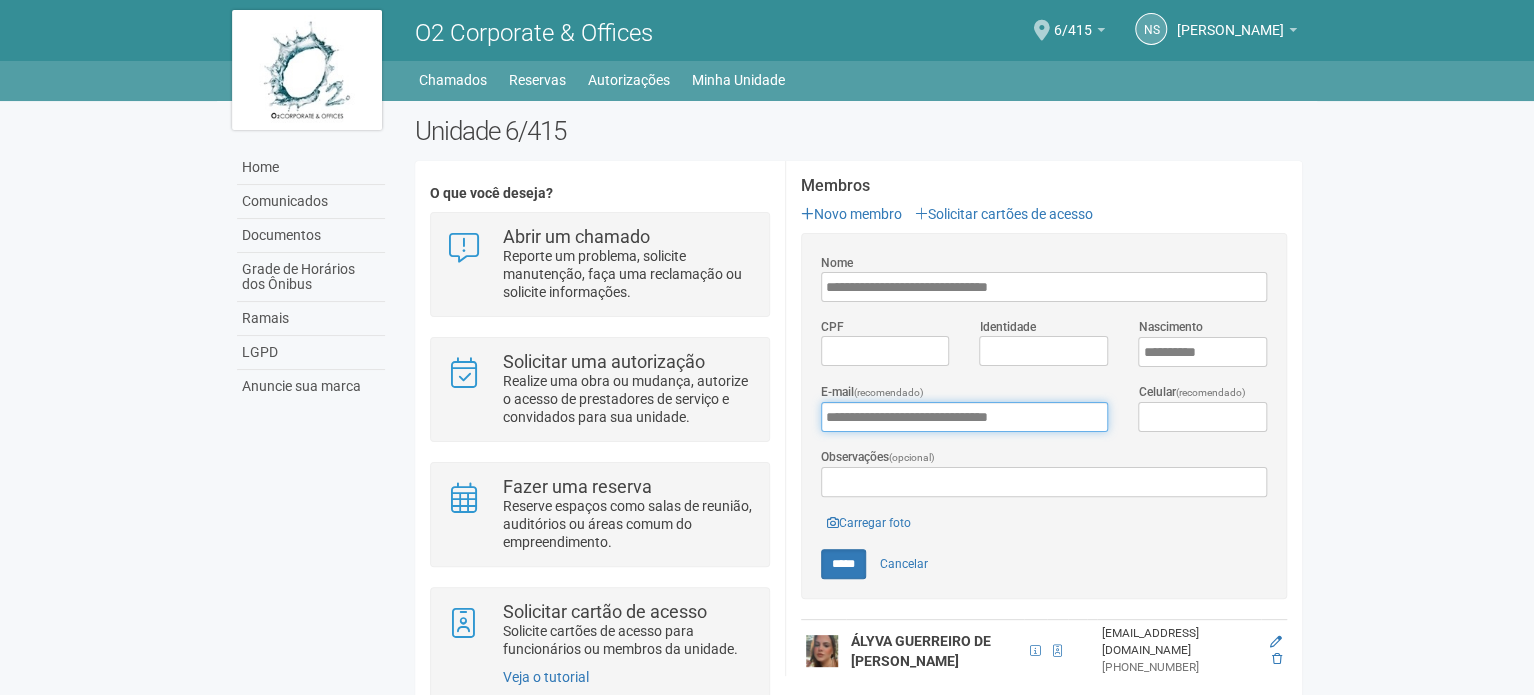 type on "**********" 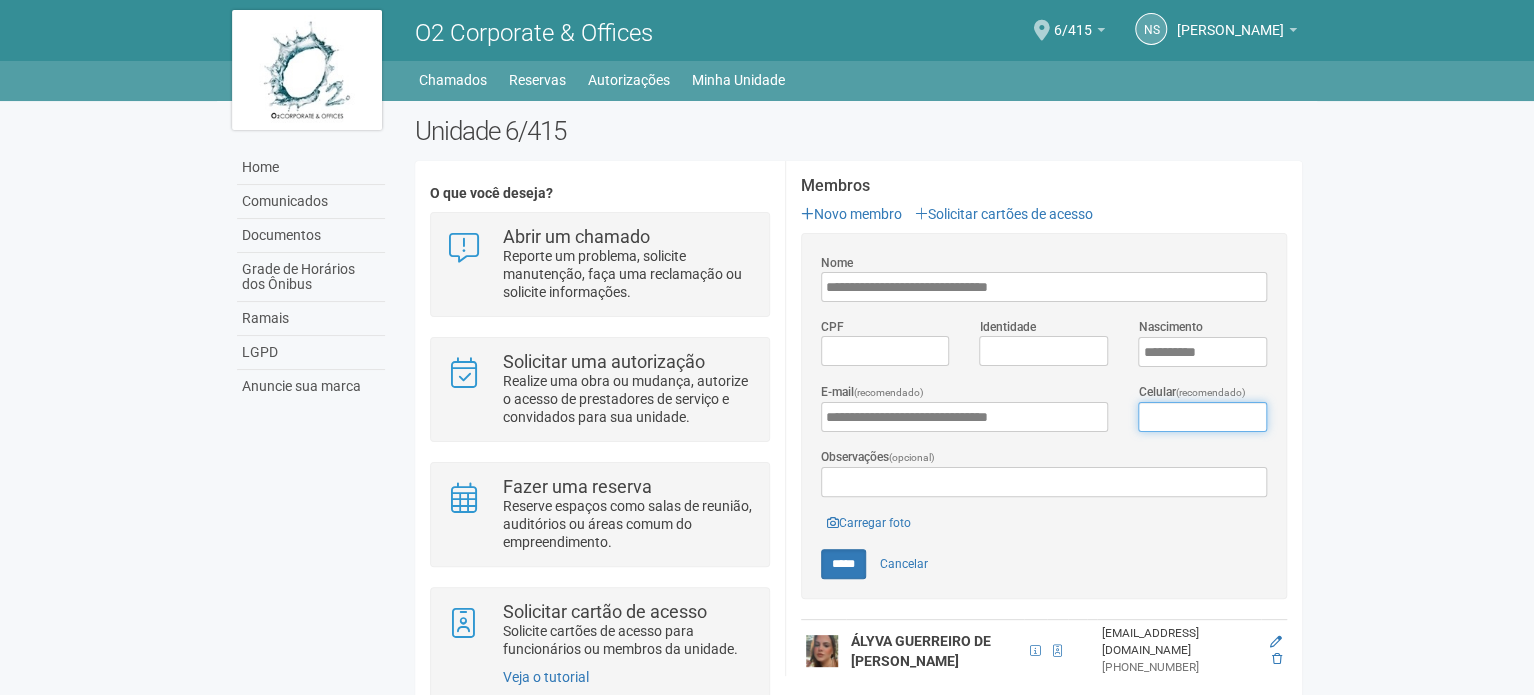 type on "**********" 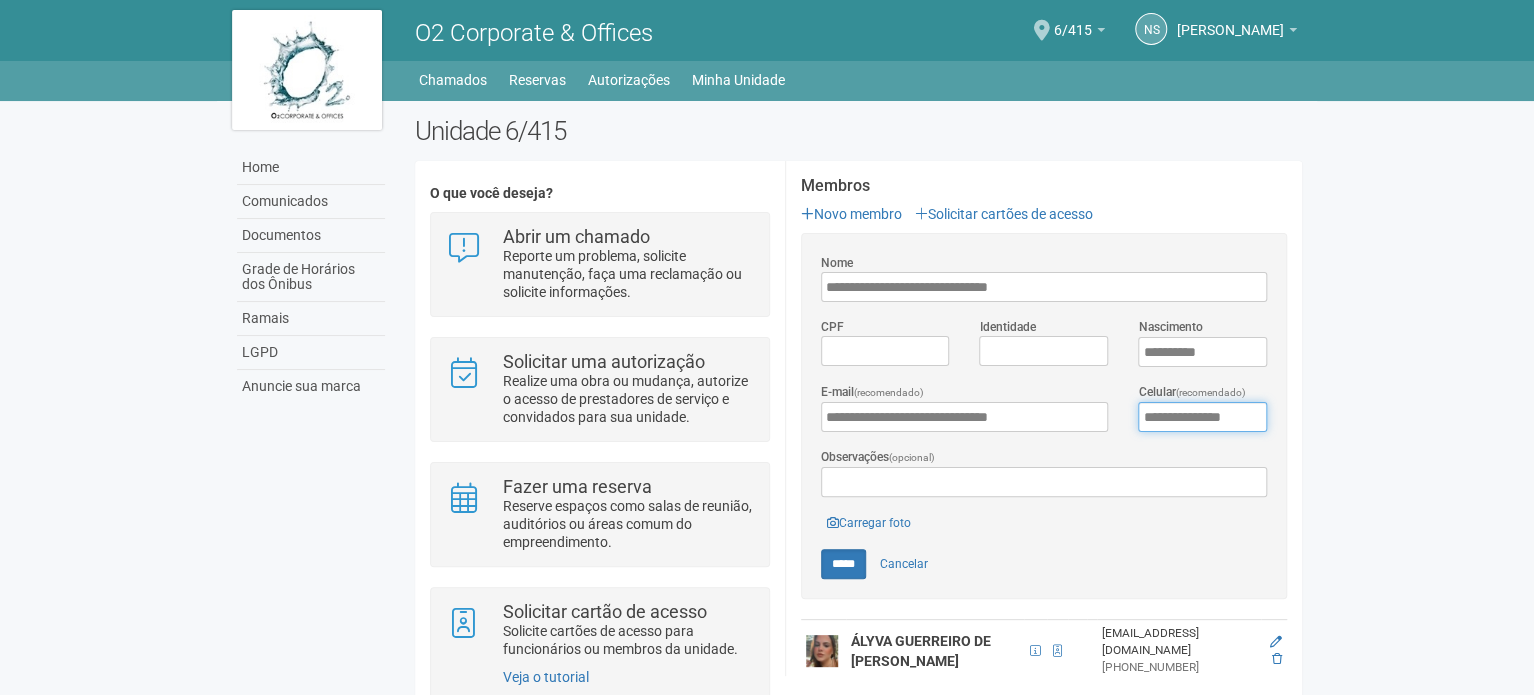 type on "**********" 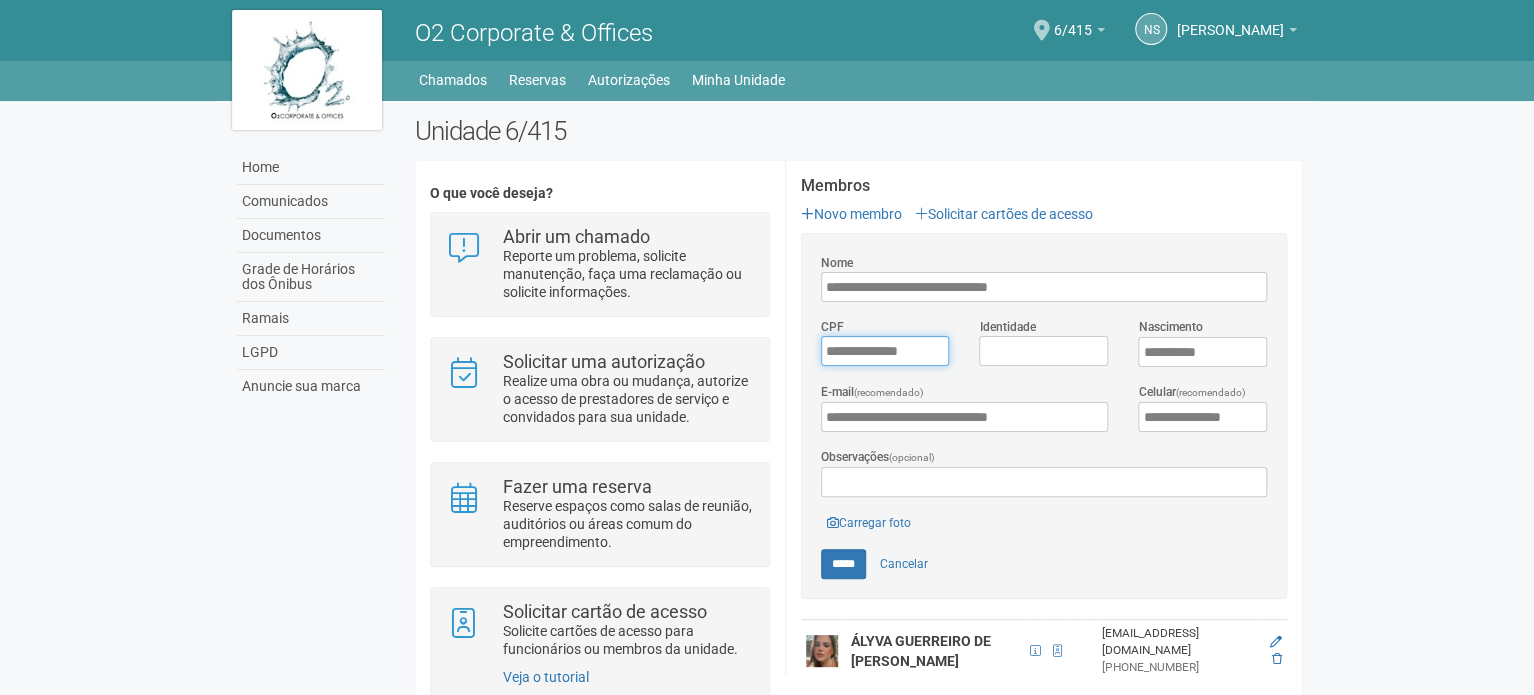 click on "*********" at bounding box center [885, 351] 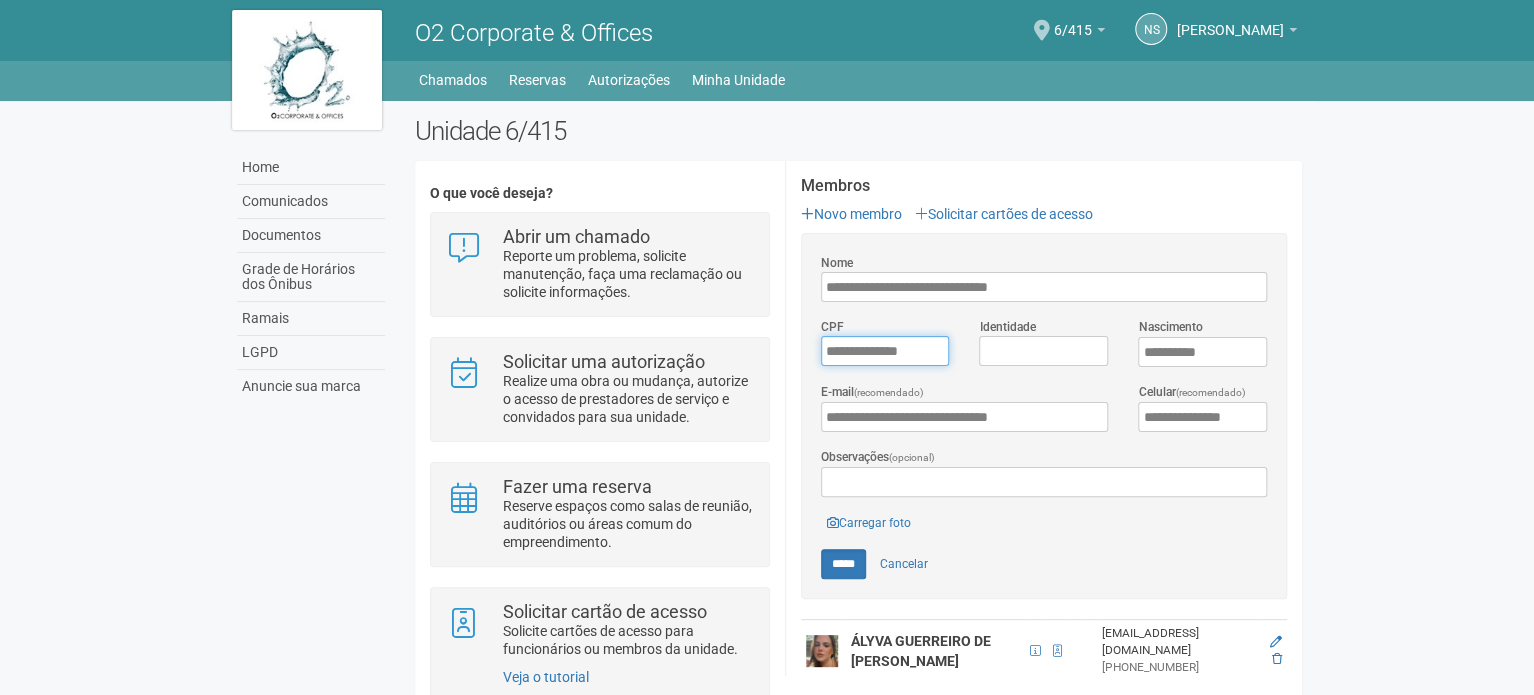 type on "**********" 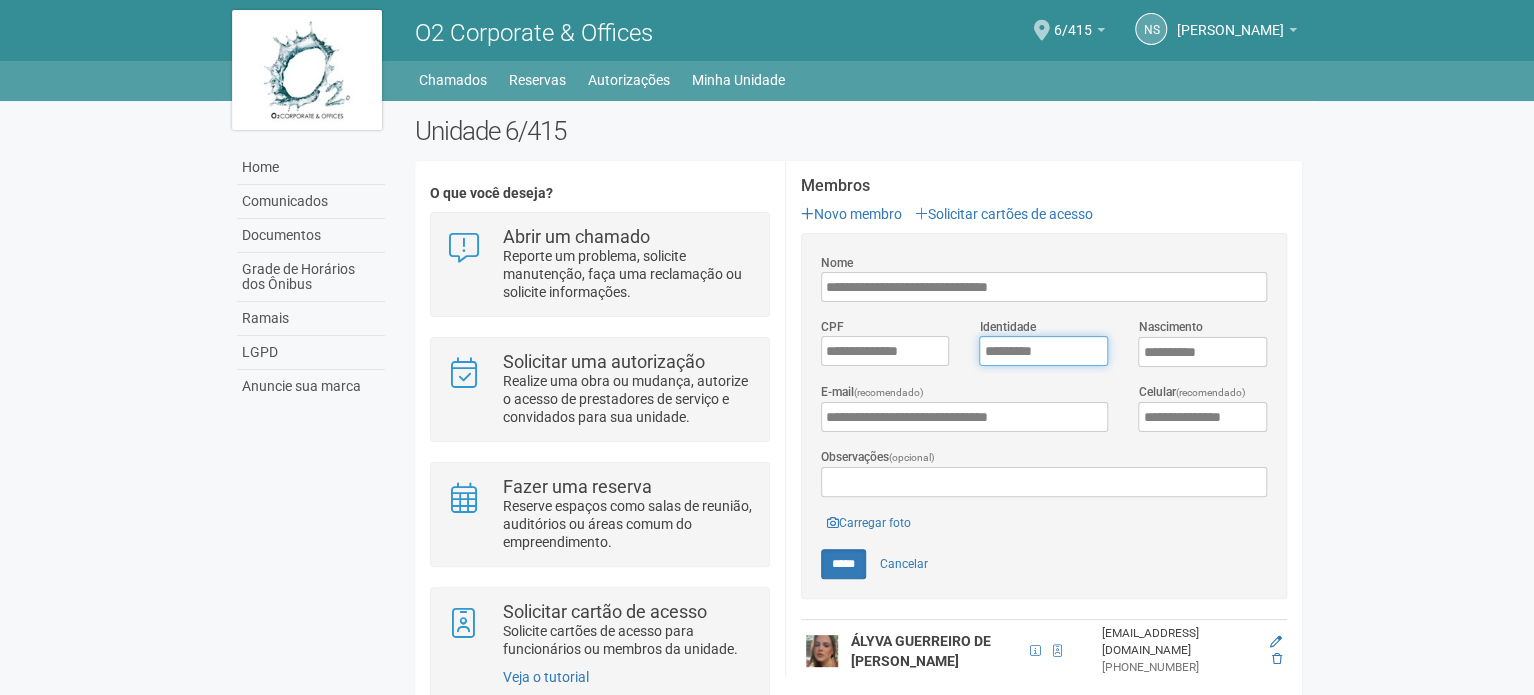 click on "*********" at bounding box center (1043, 351) 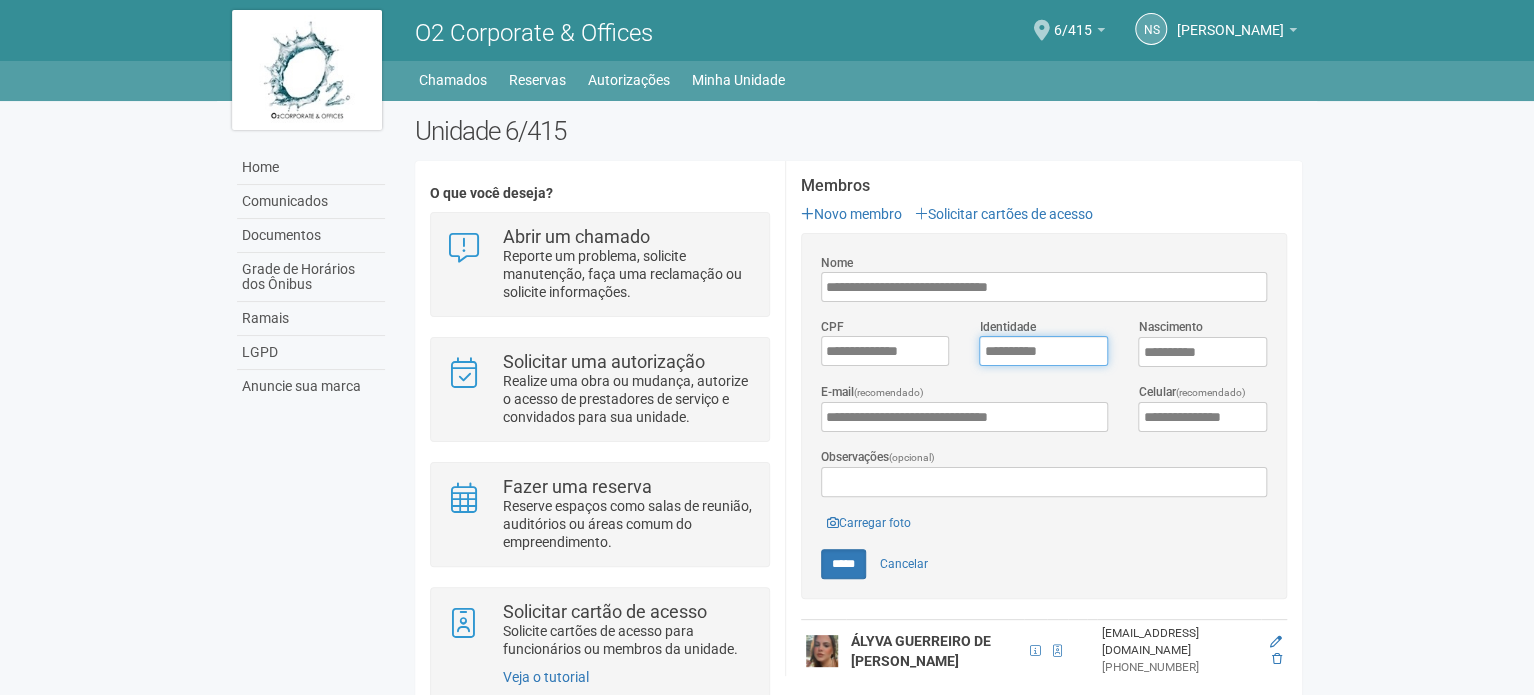 type on "**********" 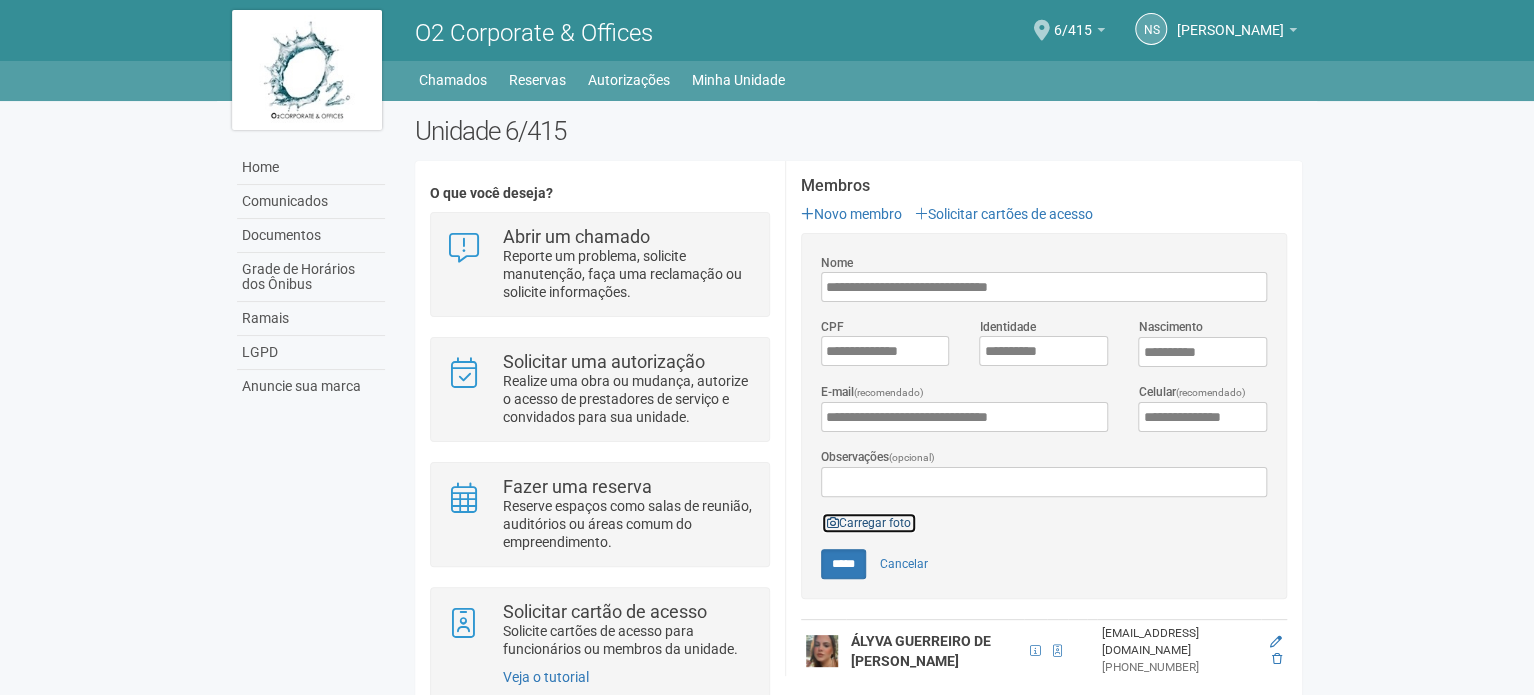 click on "Carregar foto" at bounding box center [869, 523] 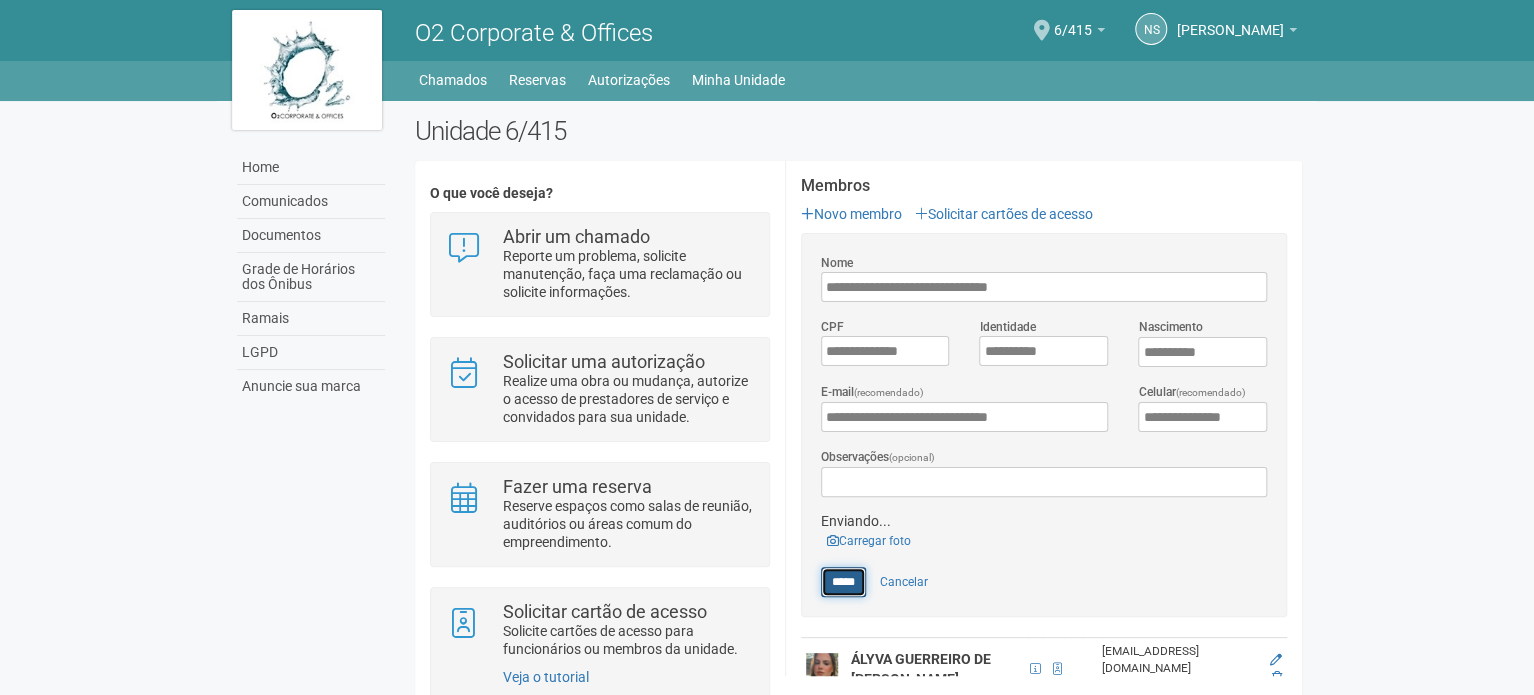 click on "*****" at bounding box center [843, 582] 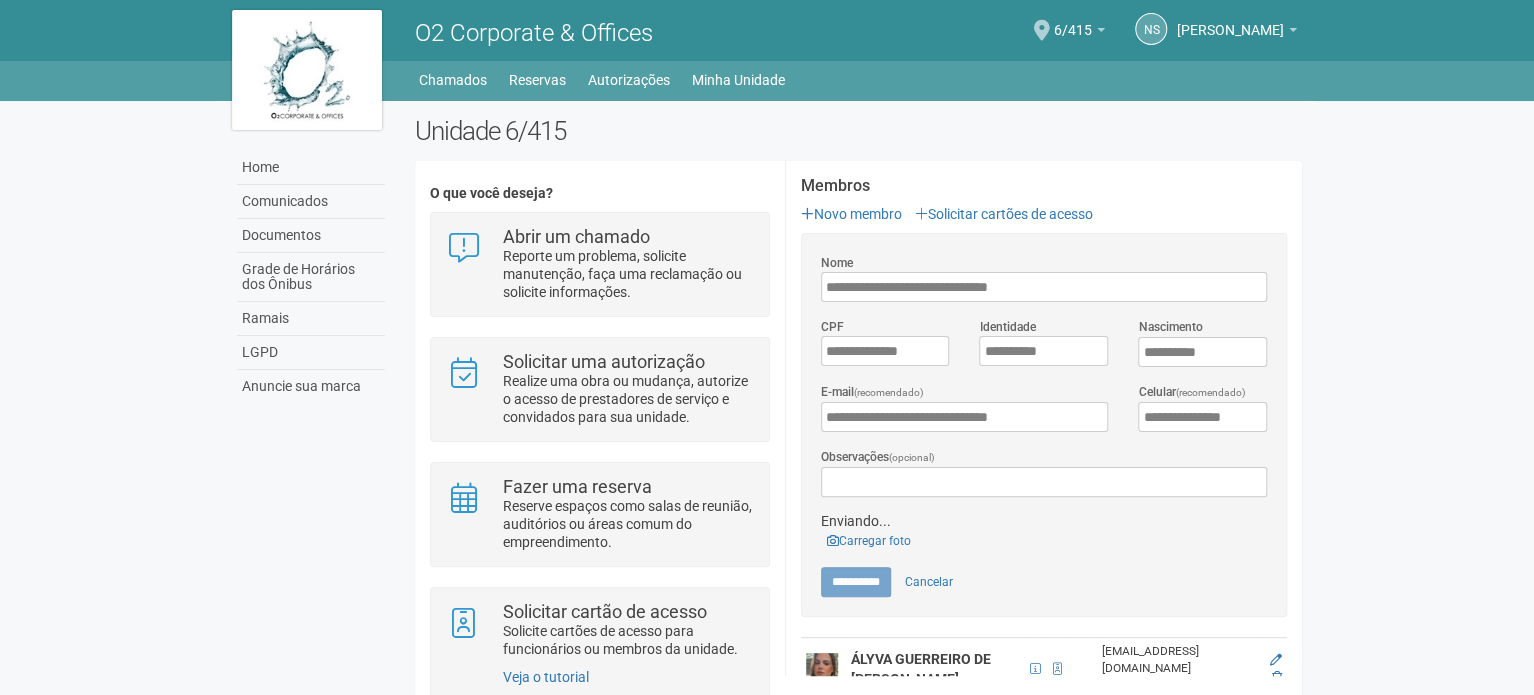 type on "*****" 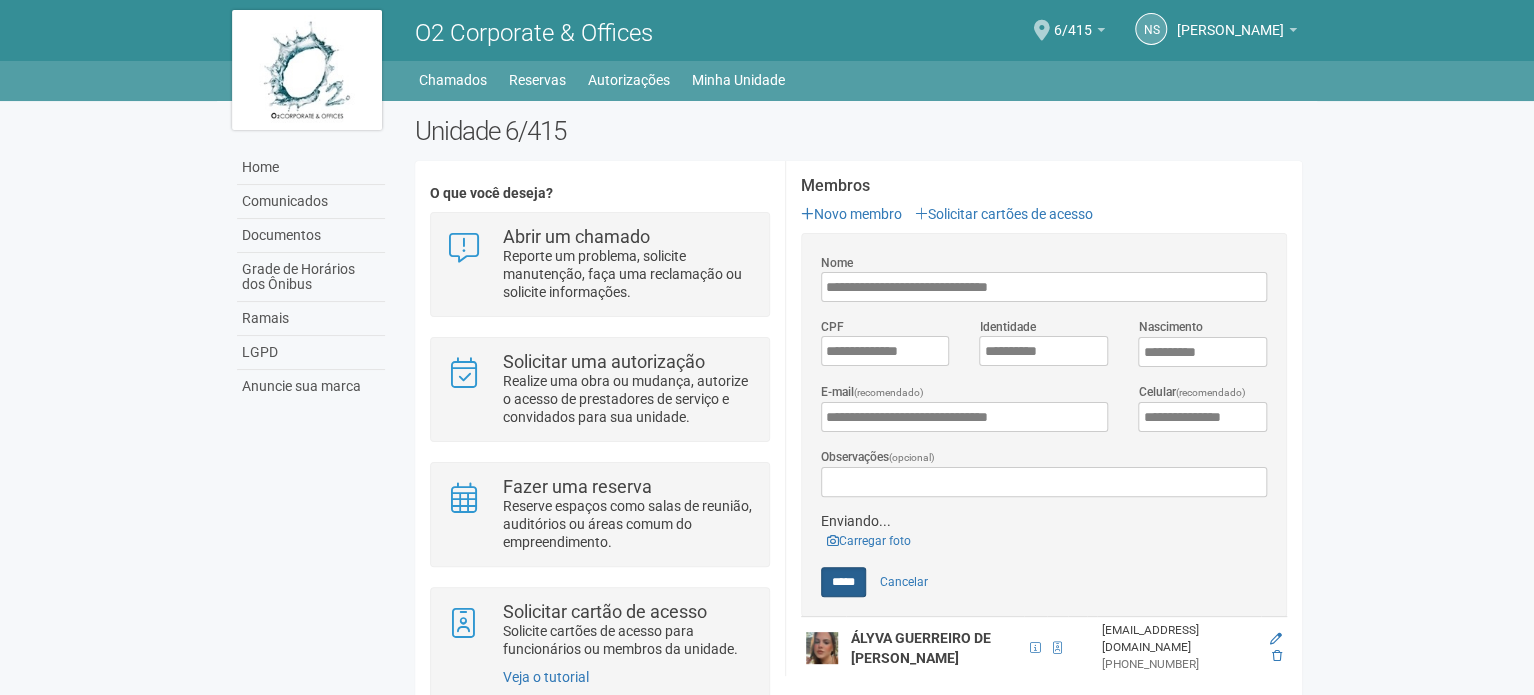 scroll, scrollTop: 0, scrollLeft: 0, axis: both 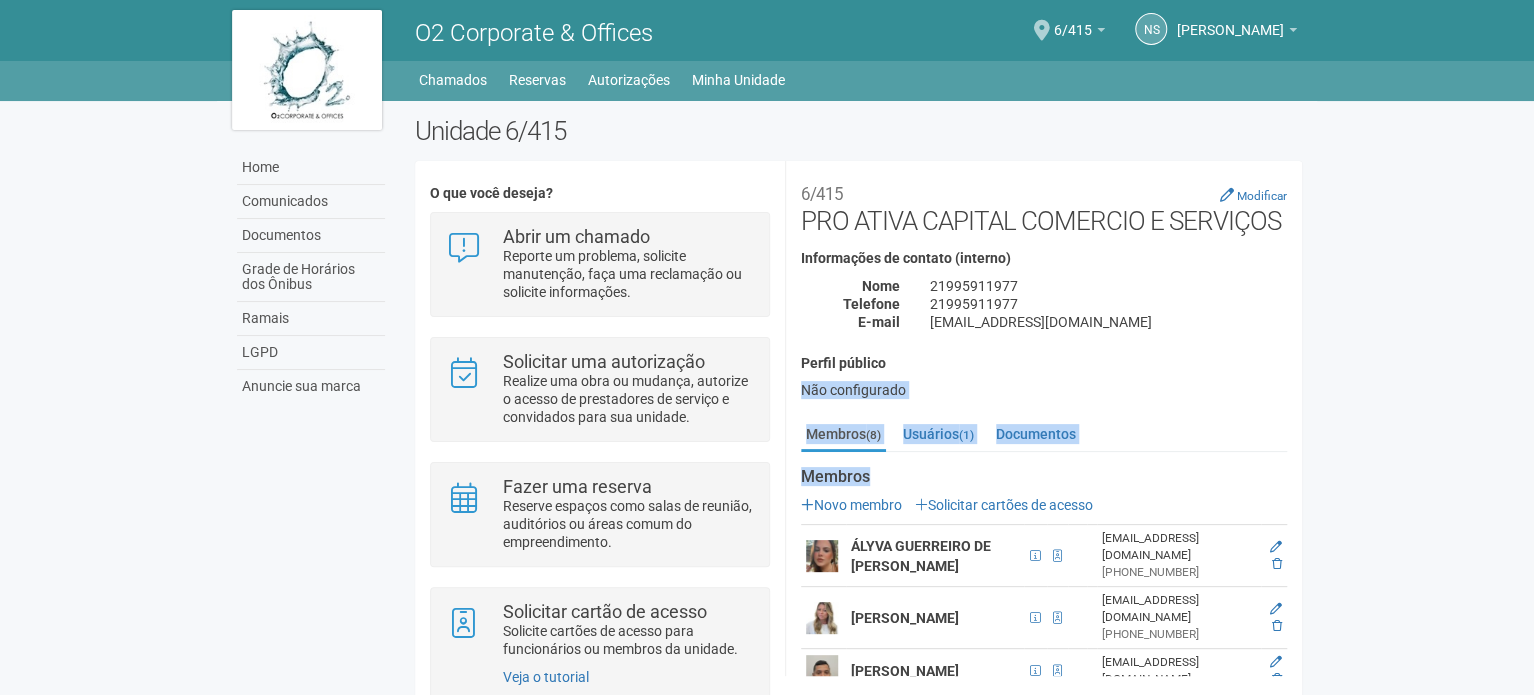 drag, startPoint x: 1301, startPoint y: 343, endPoint x: 1091, endPoint y: 455, distance: 238 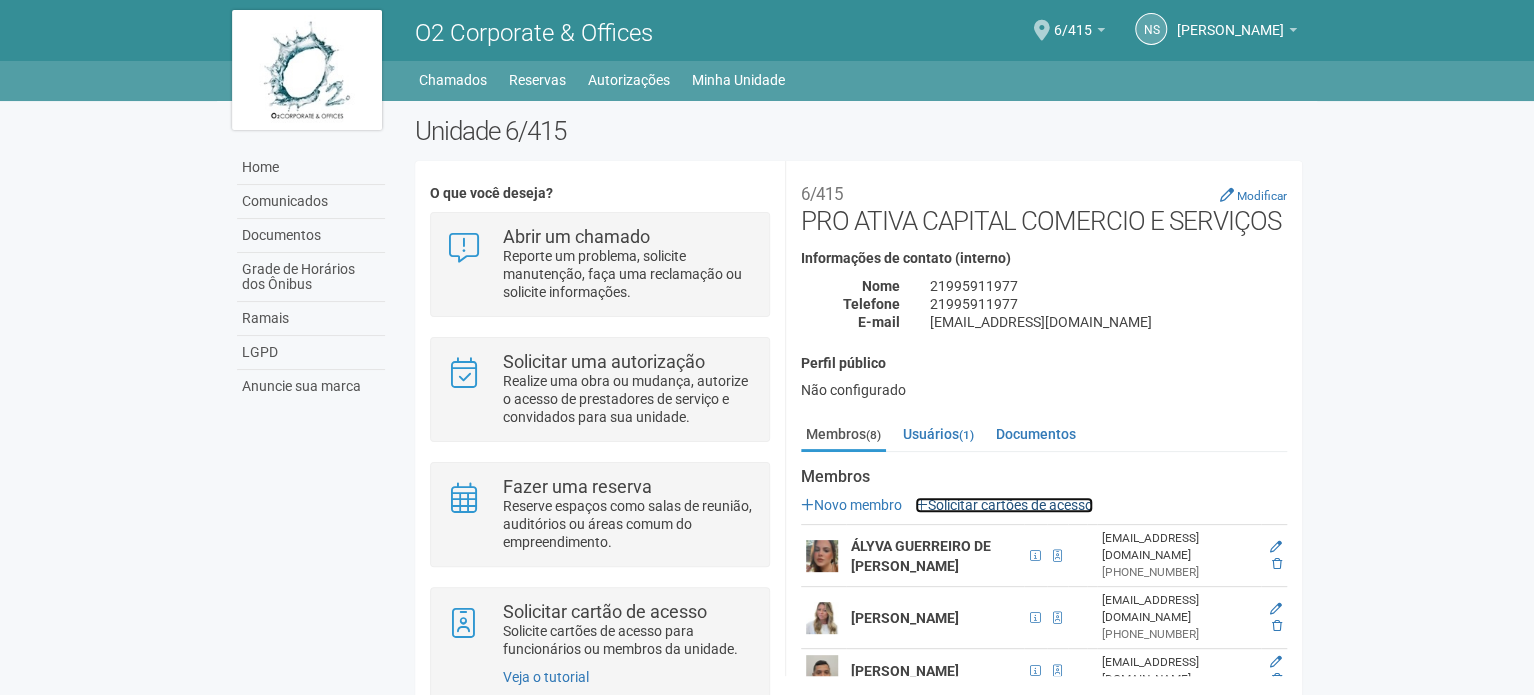 click on "Solicitar cartões de acesso" at bounding box center [1004, 505] 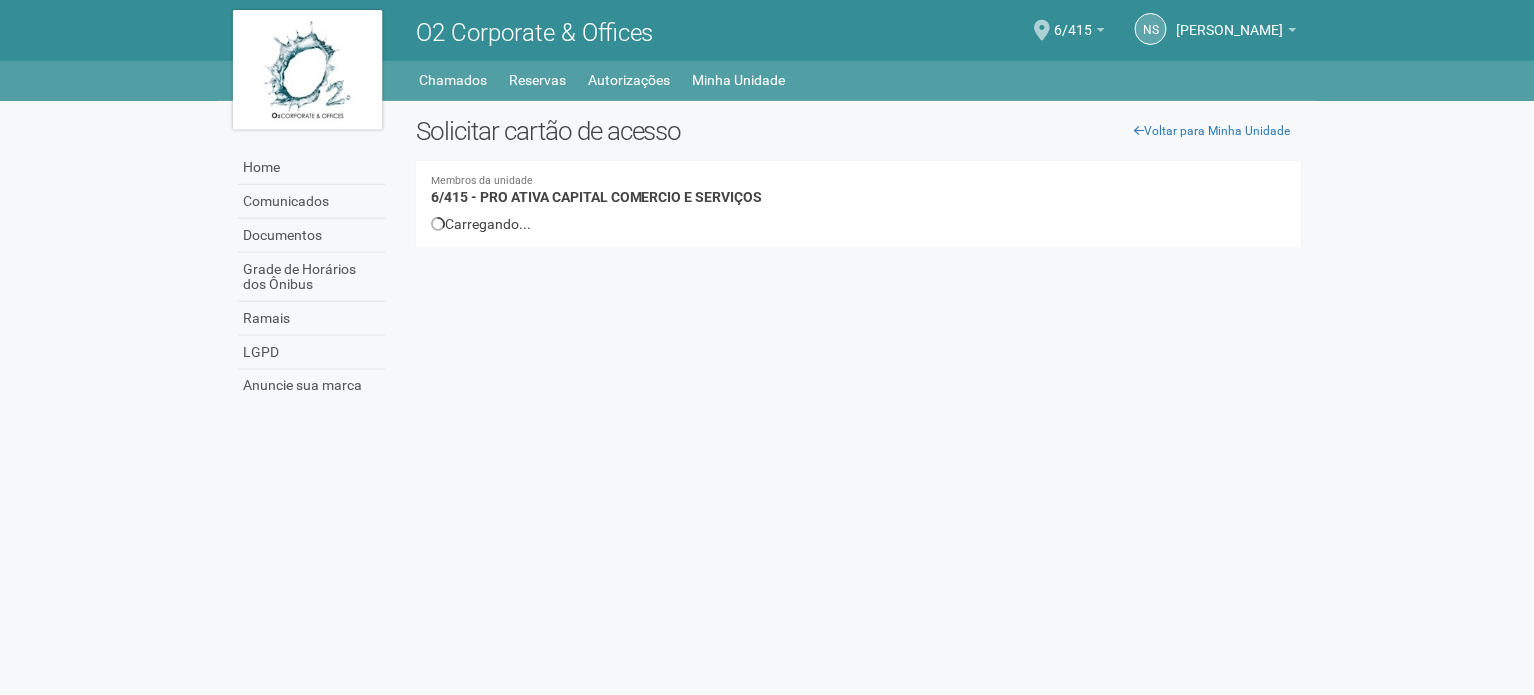 scroll, scrollTop: 0, scrollLeft: 0, axis: both 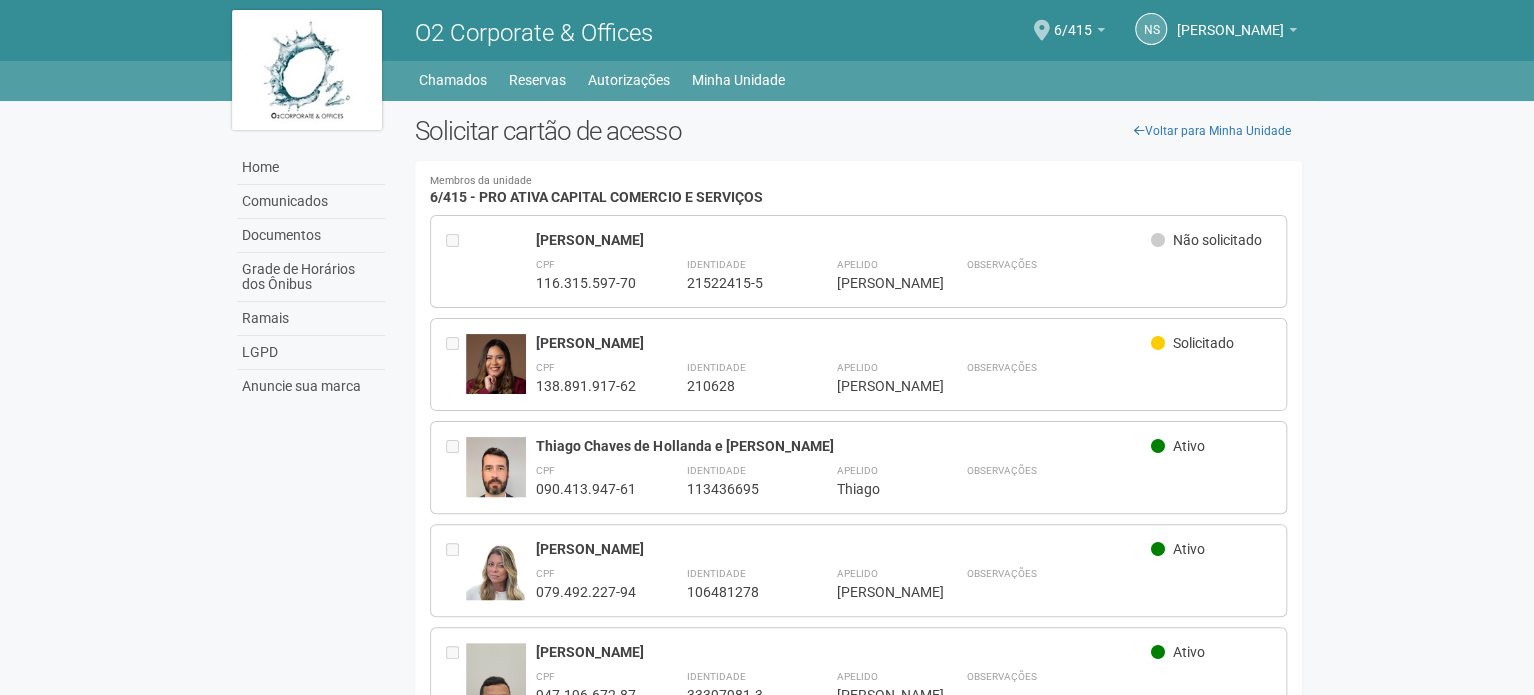 drag, startPoint x: 1392, startPoint y: 383, endPoint x: 1535, endPoint y: 401, distance: 144.12842 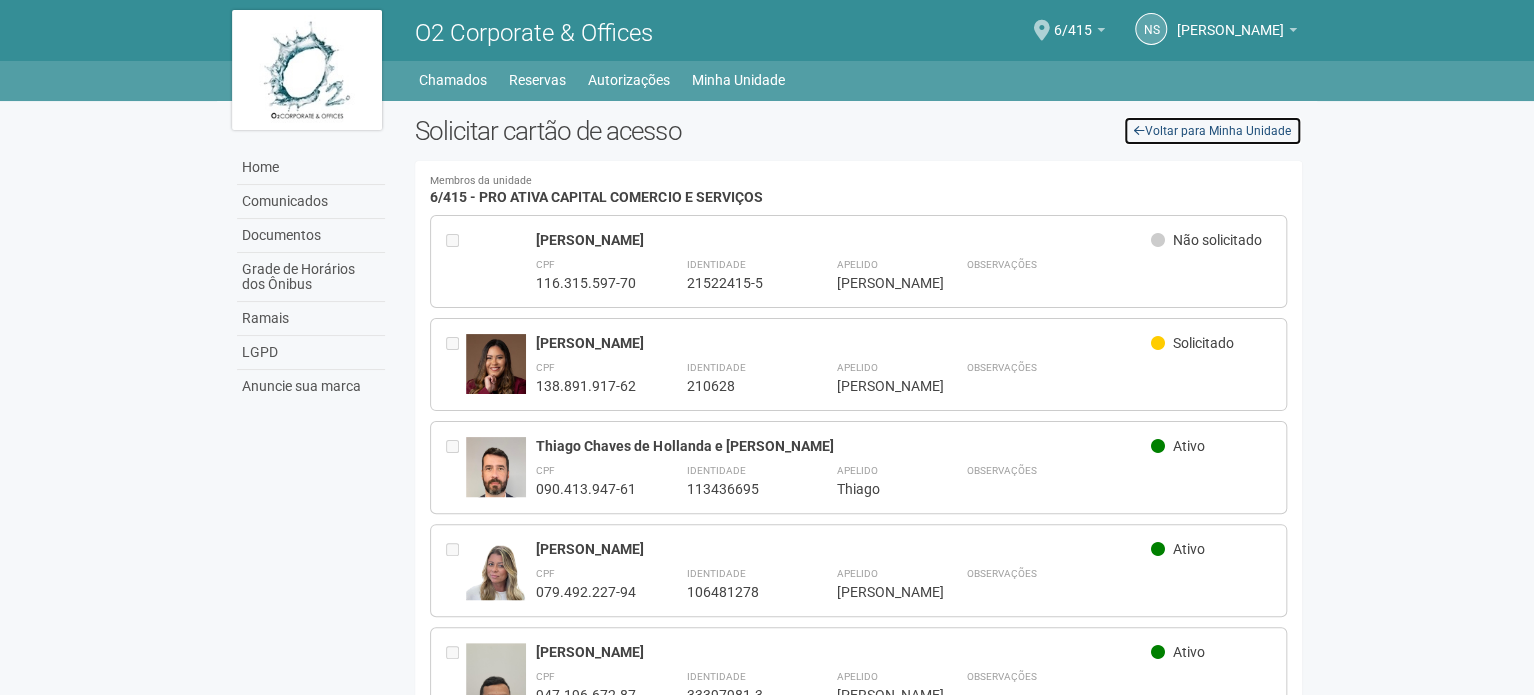 click on "Voltar para Minha Unidade" at bounding box center [1212, 131] 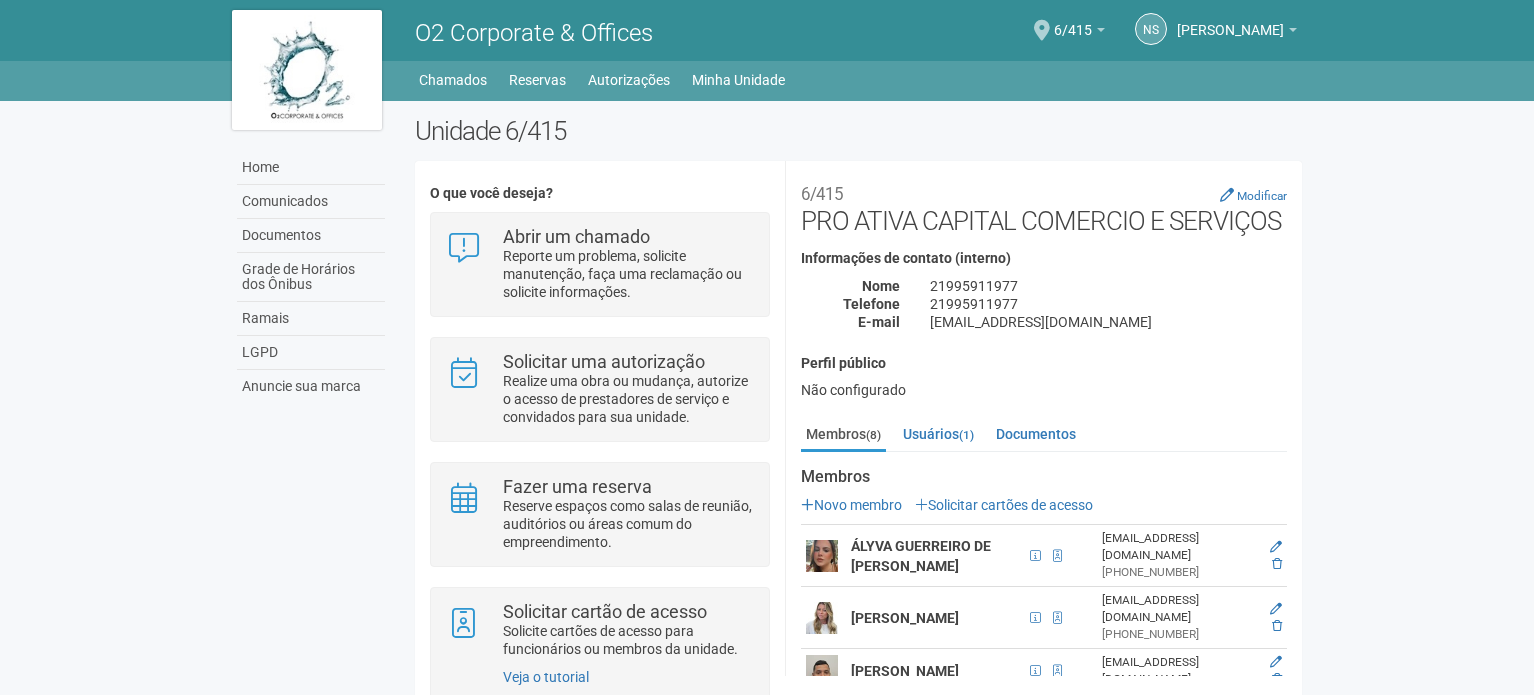 scroll, scrollTop: 0, scrollLeft: 0, axis: both 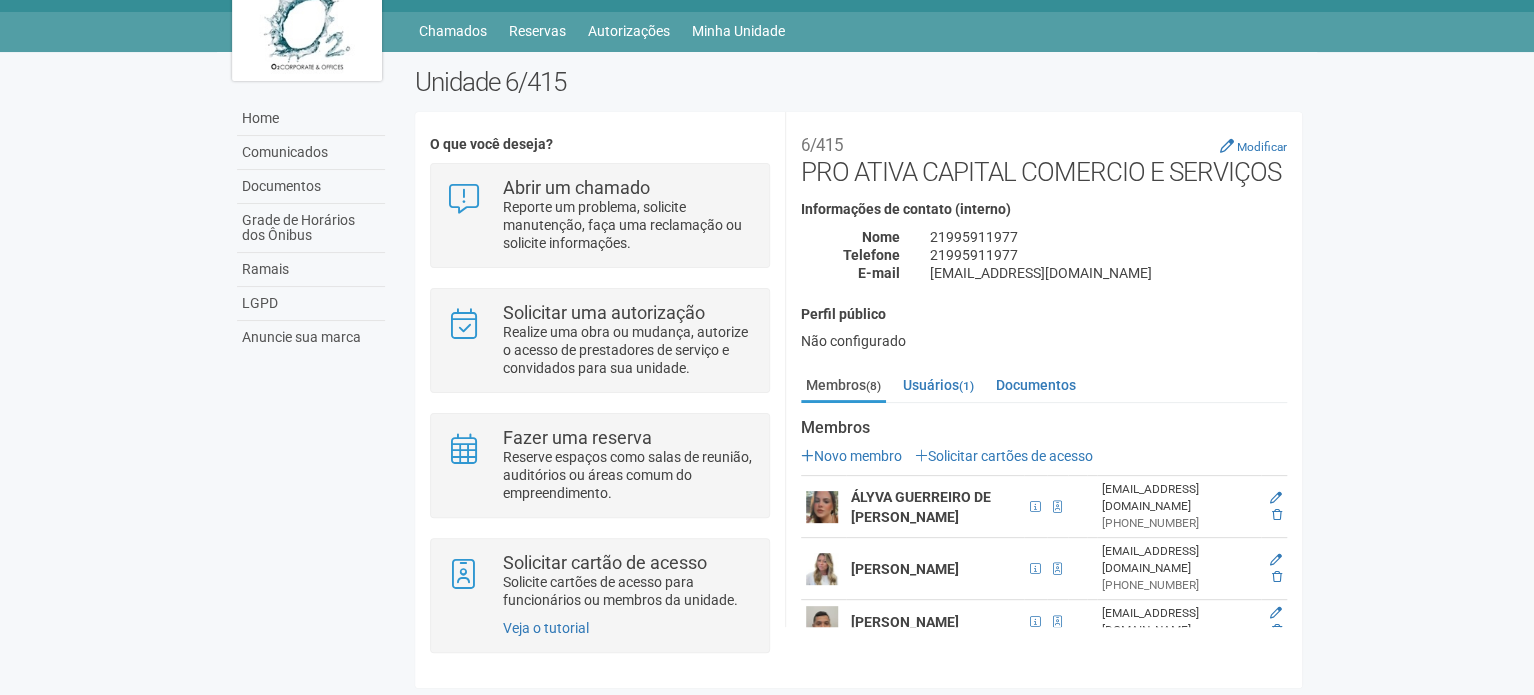 drag, startPoint x: 1299, startPoint y: 218, endPoint x: 1289, endPoint y: 295, distance: 77.64664 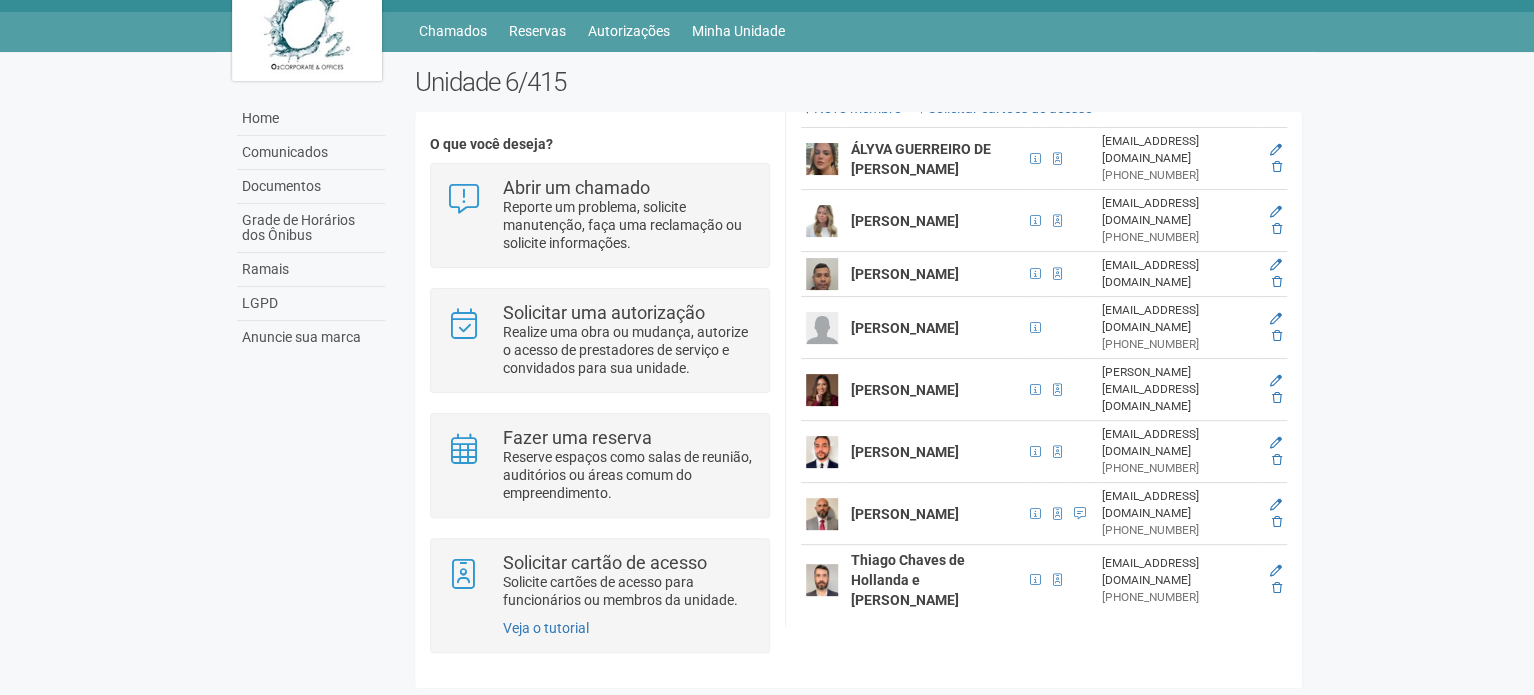 scroll, scrollTop: 378, scrollLeft: 0, axis: vertical 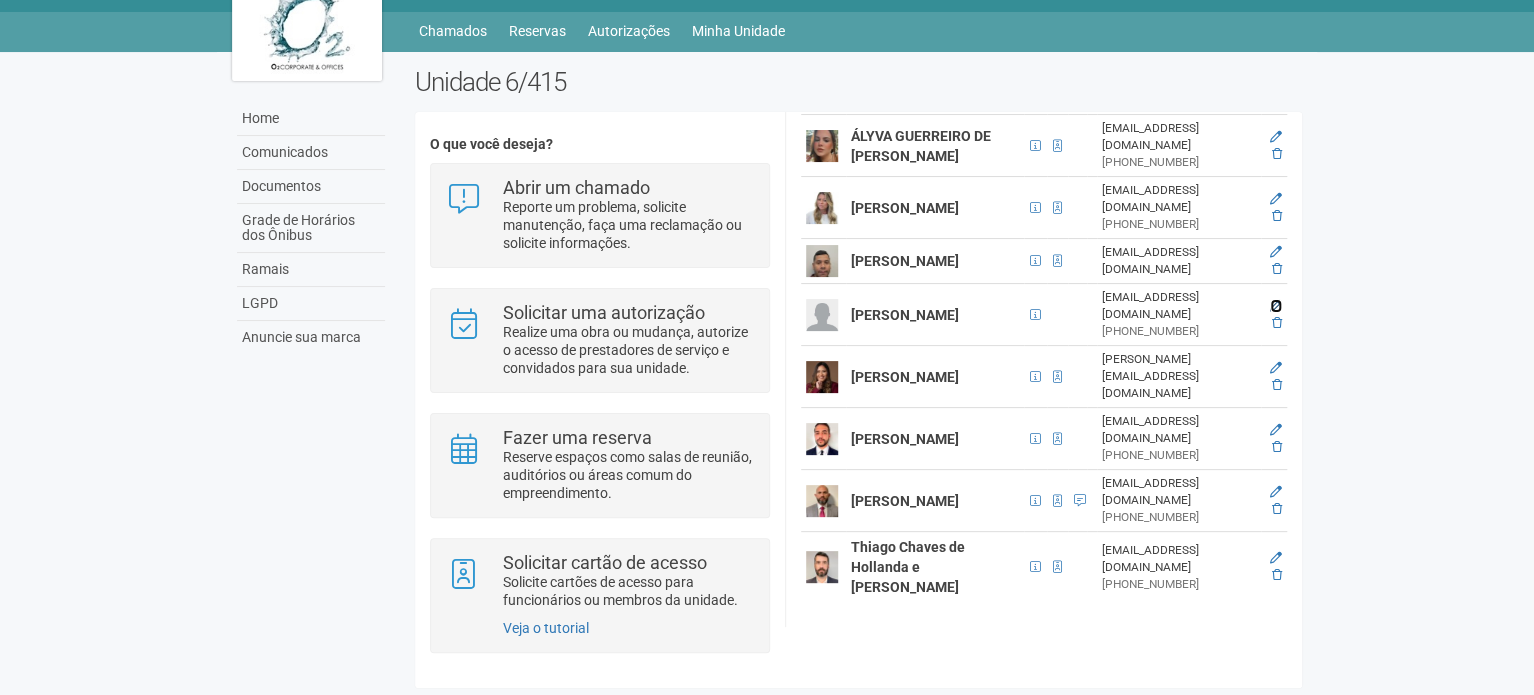 click at bounding box center (1276, 306) 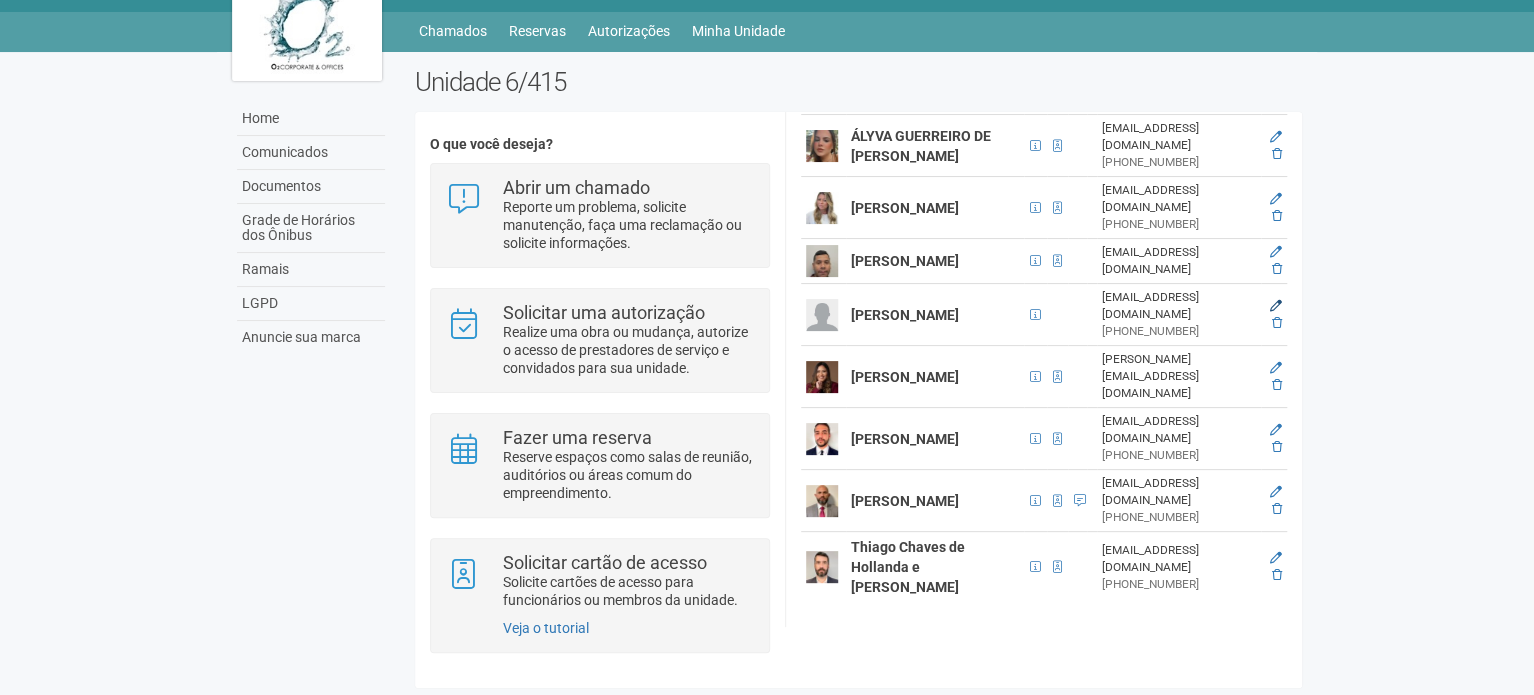 scroll, scrollTop: 48, scrollLeft: 0, axis: vertical 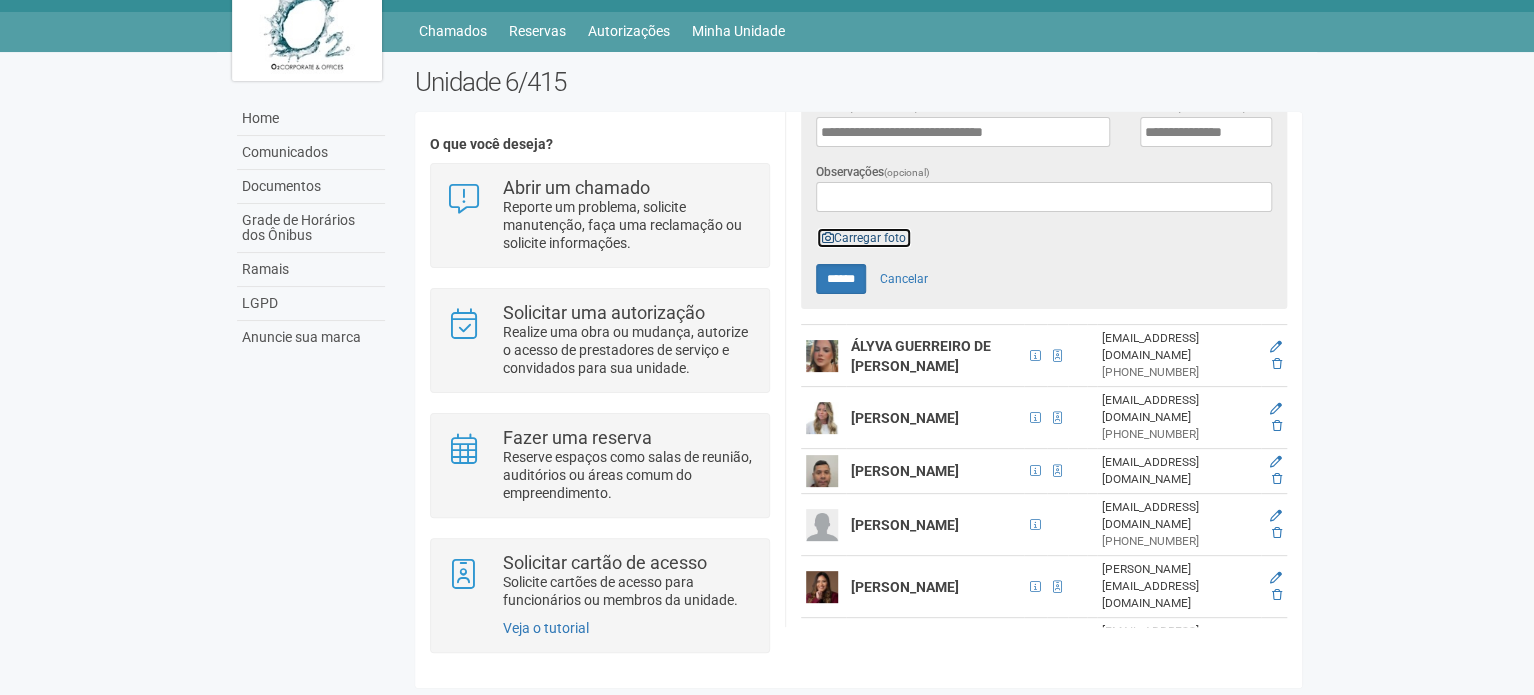 click on "Carregar foto" at bounding box center [864, 238] 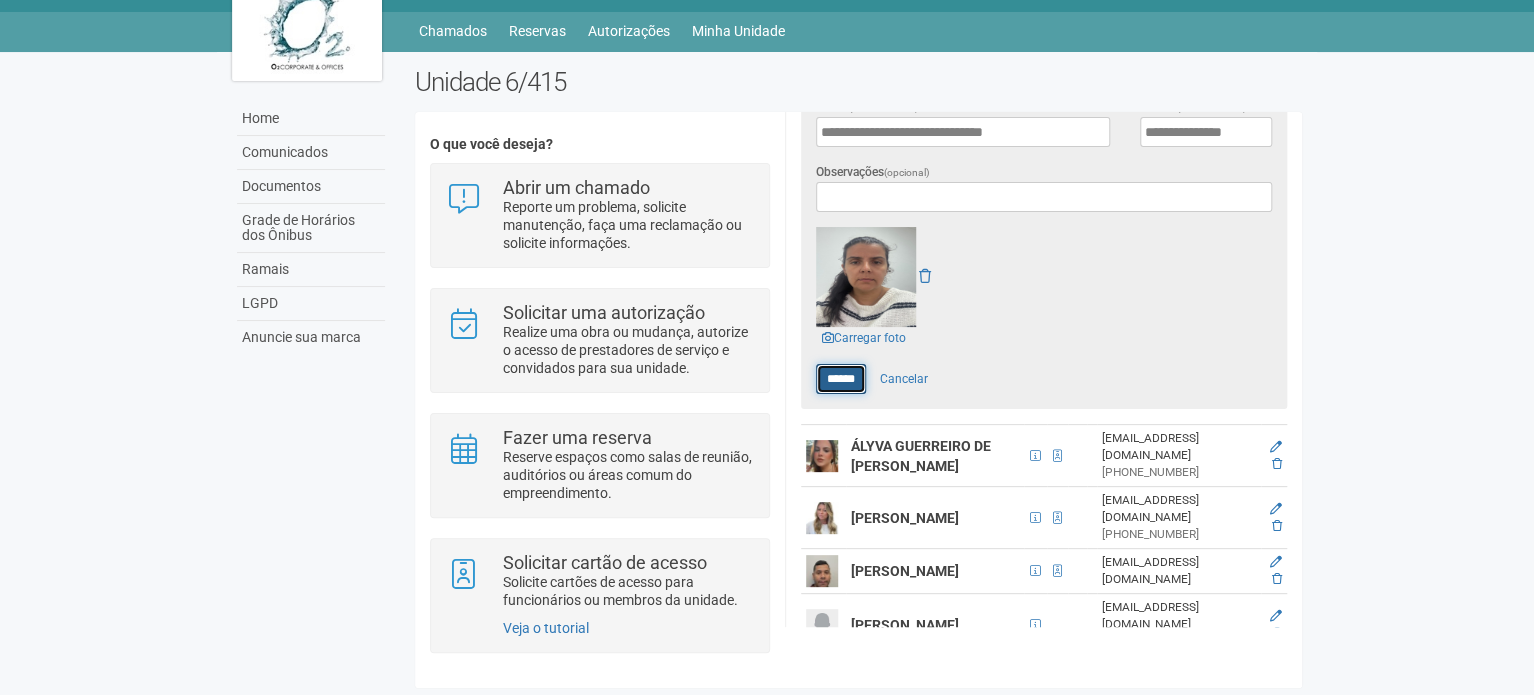 click on "******" at bounding box center [841, 379] 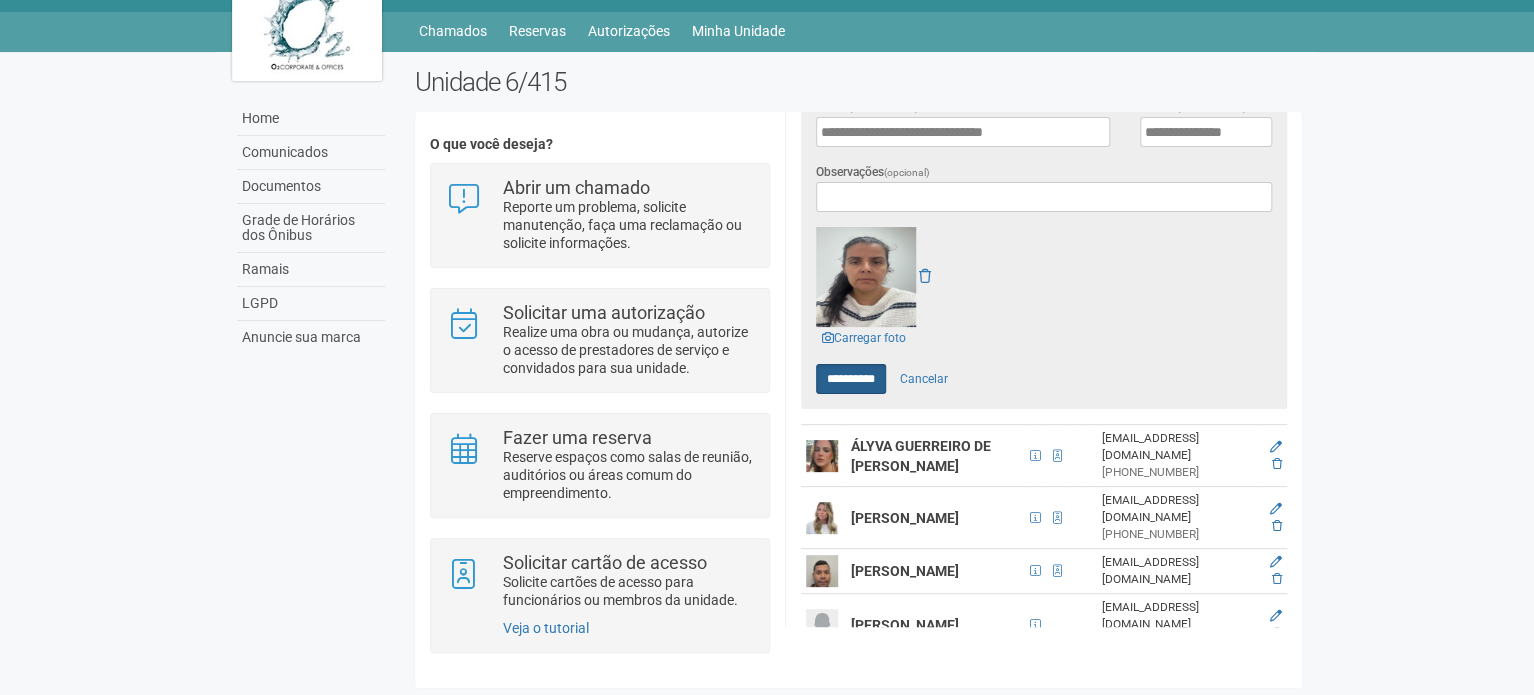 type on "******" 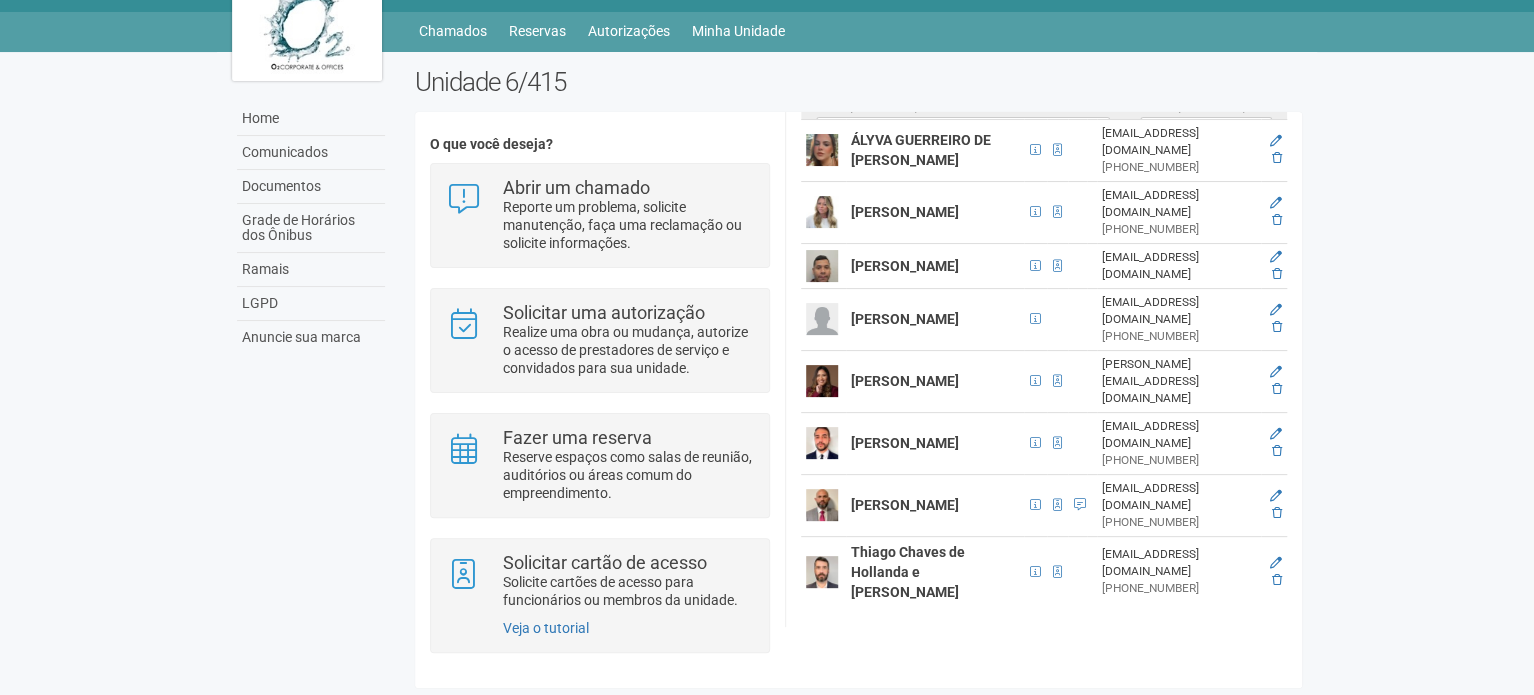 scroll, scrollTop: 378, scrollLeft: 0, axis: vertical 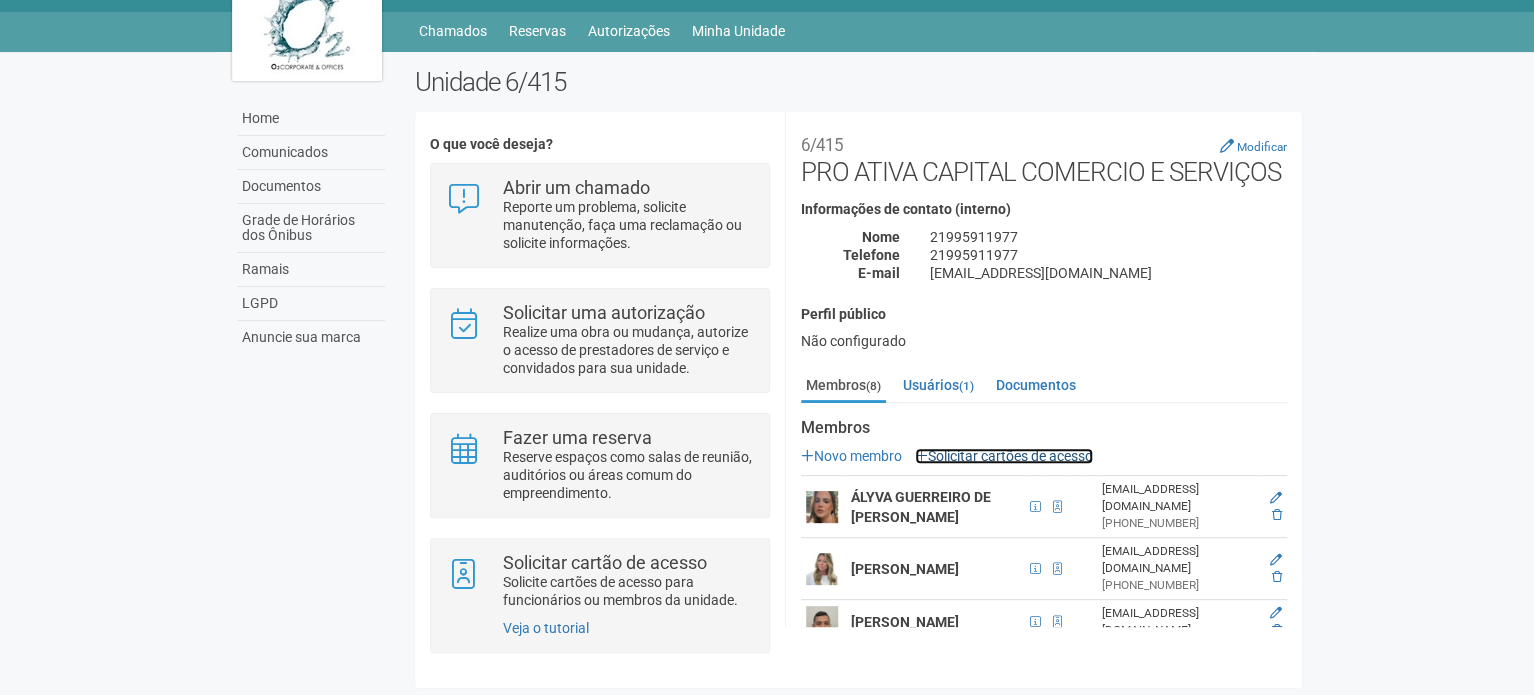 click on "Solicitar cartões de acesso" at bounding box center (1004, 456) 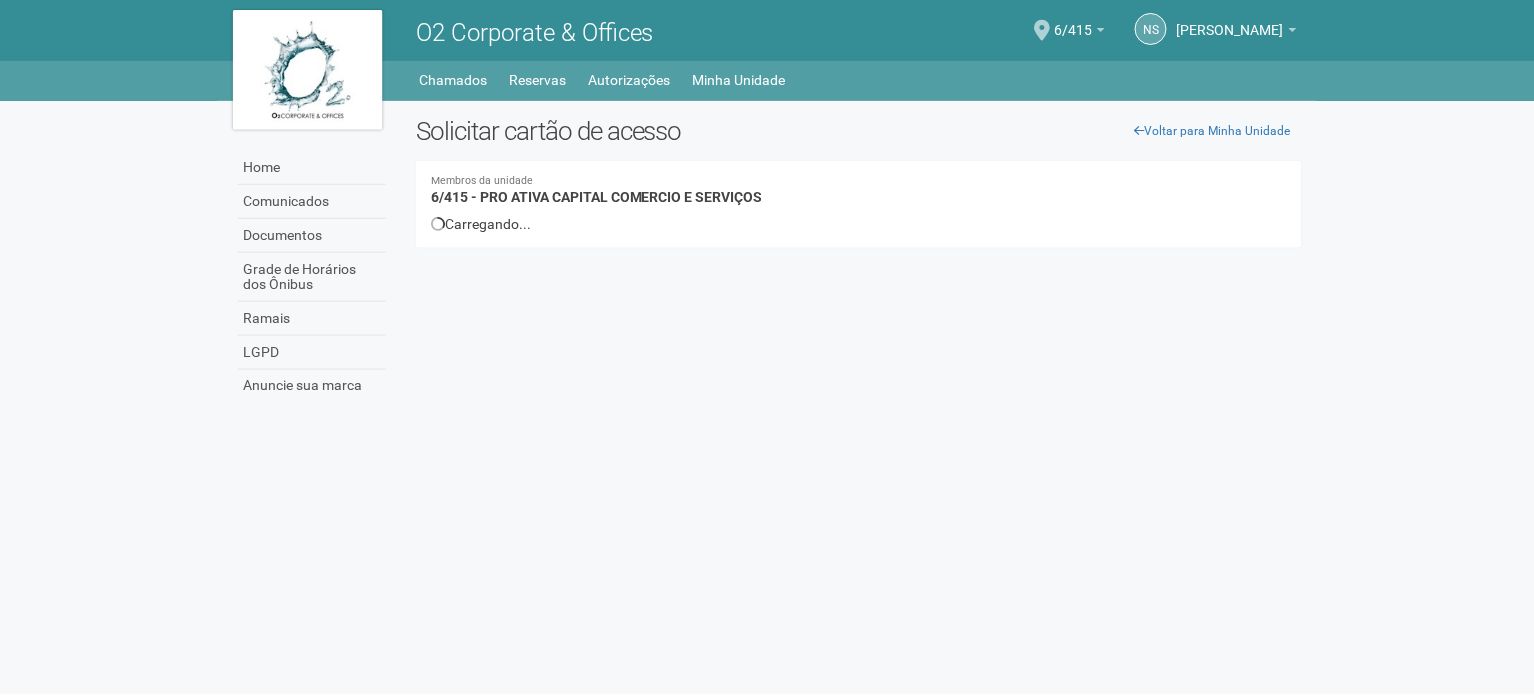 scroll, scrollTop: 0, scrollLeft: 0, axis: both 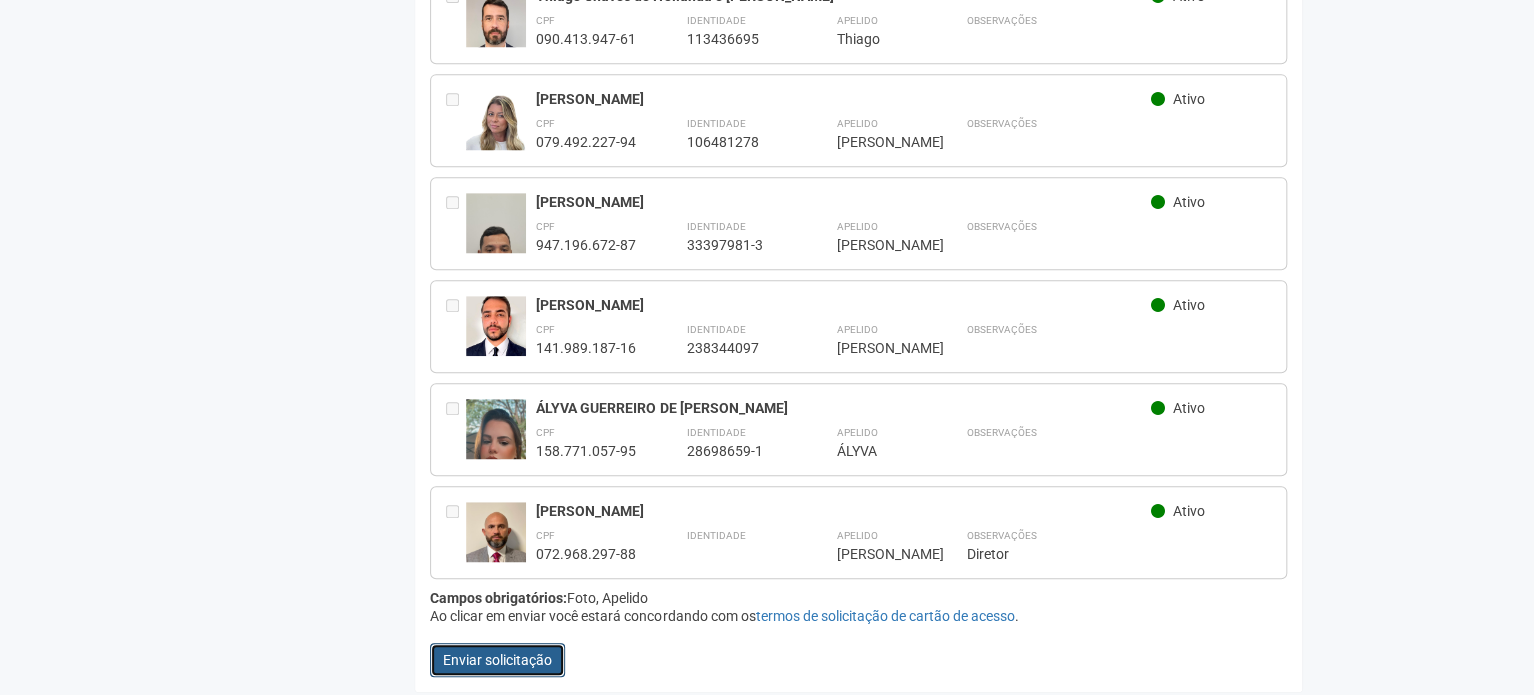 click on "Enviar solicitação" at bounding box center (497, 660) 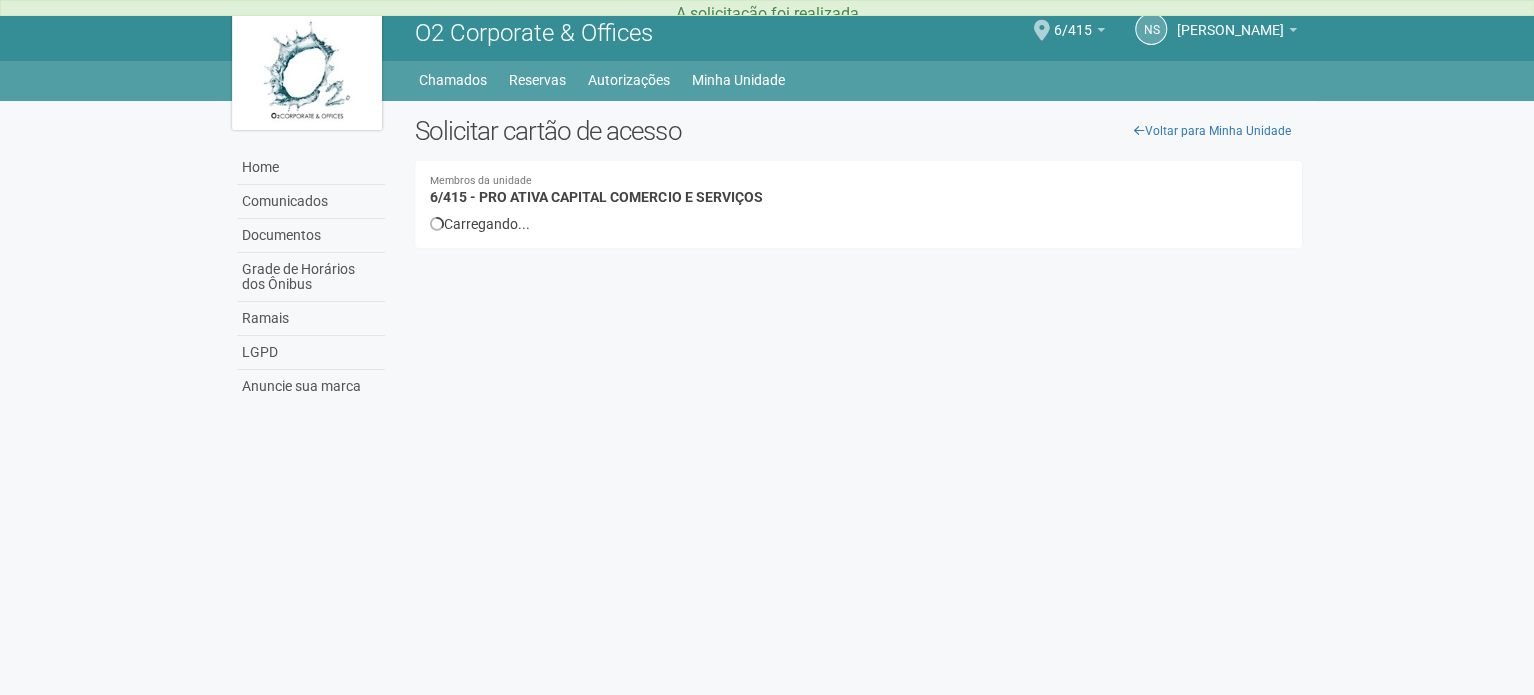 scroll, scrollTop: 0, scrollLeft: 0, axis: both 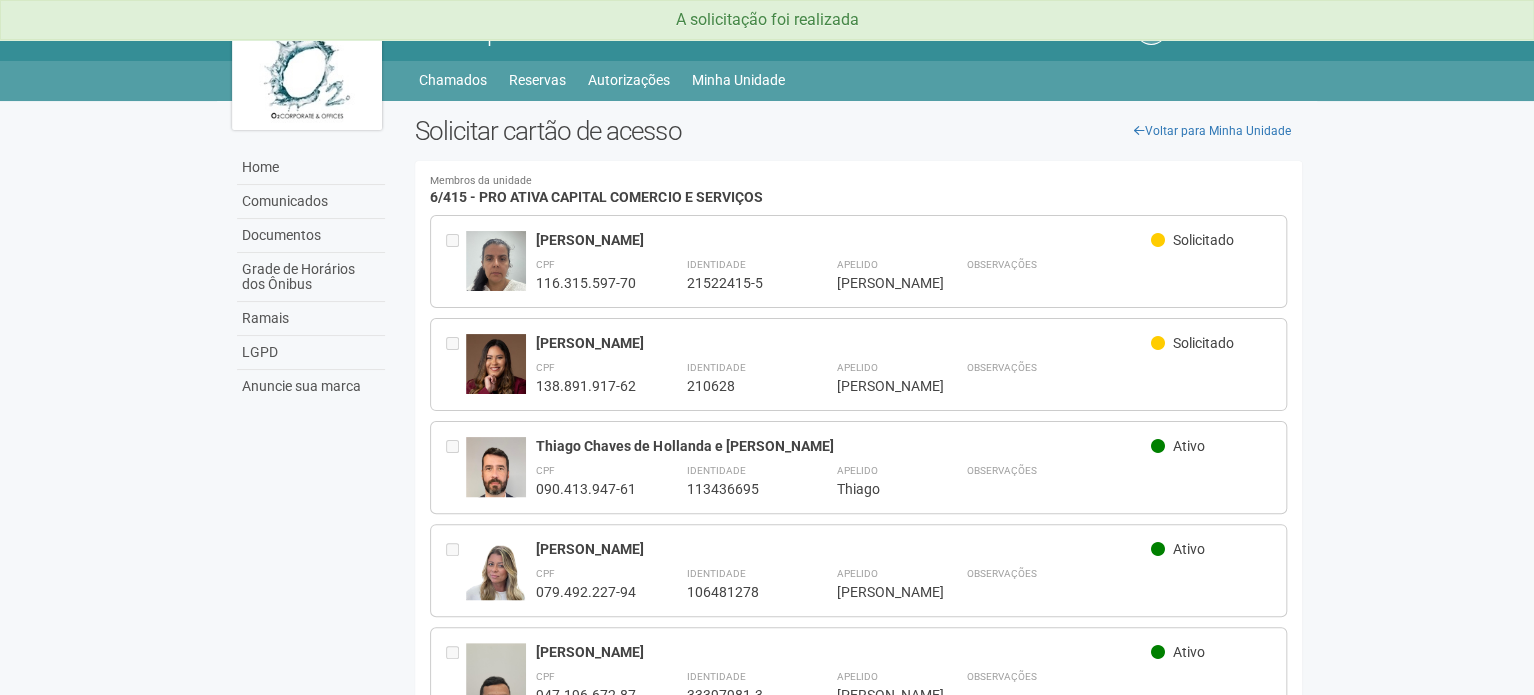 click on "A solicitação foi realizada
Aguarde...
O2 Corporate & Offices
NS
[PERSON_NAME]
[PERSON_NAME]
[PERSON_NAME][EMAIL_ADDRESS][DOMAIN_NAME]
Meu perfil
Alterar senha
Sair
6/415
Você está na unidade
6/415
Ir para a unidade
Home
Home
Comunicados
Documentos
Grade de Horários dos Ônibus
Ramais
LGPD
Anuncie sua marca" at bounding box center [767, 347] 